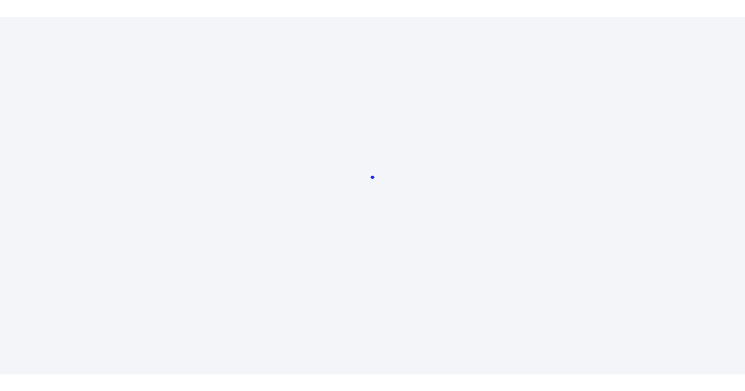 scroll, scrollTop: 0, scrollLeft: 0, axis: both 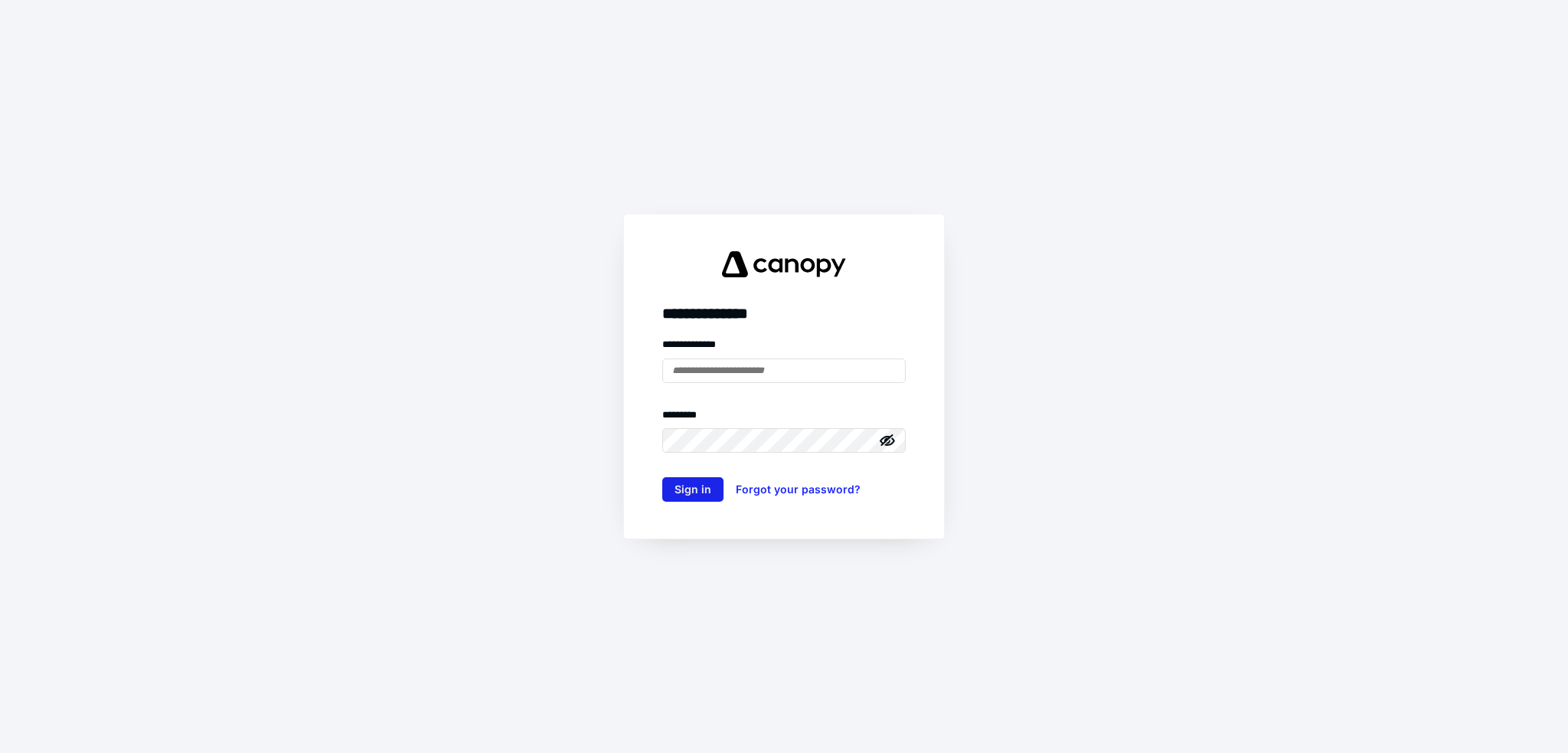 type on "**********" 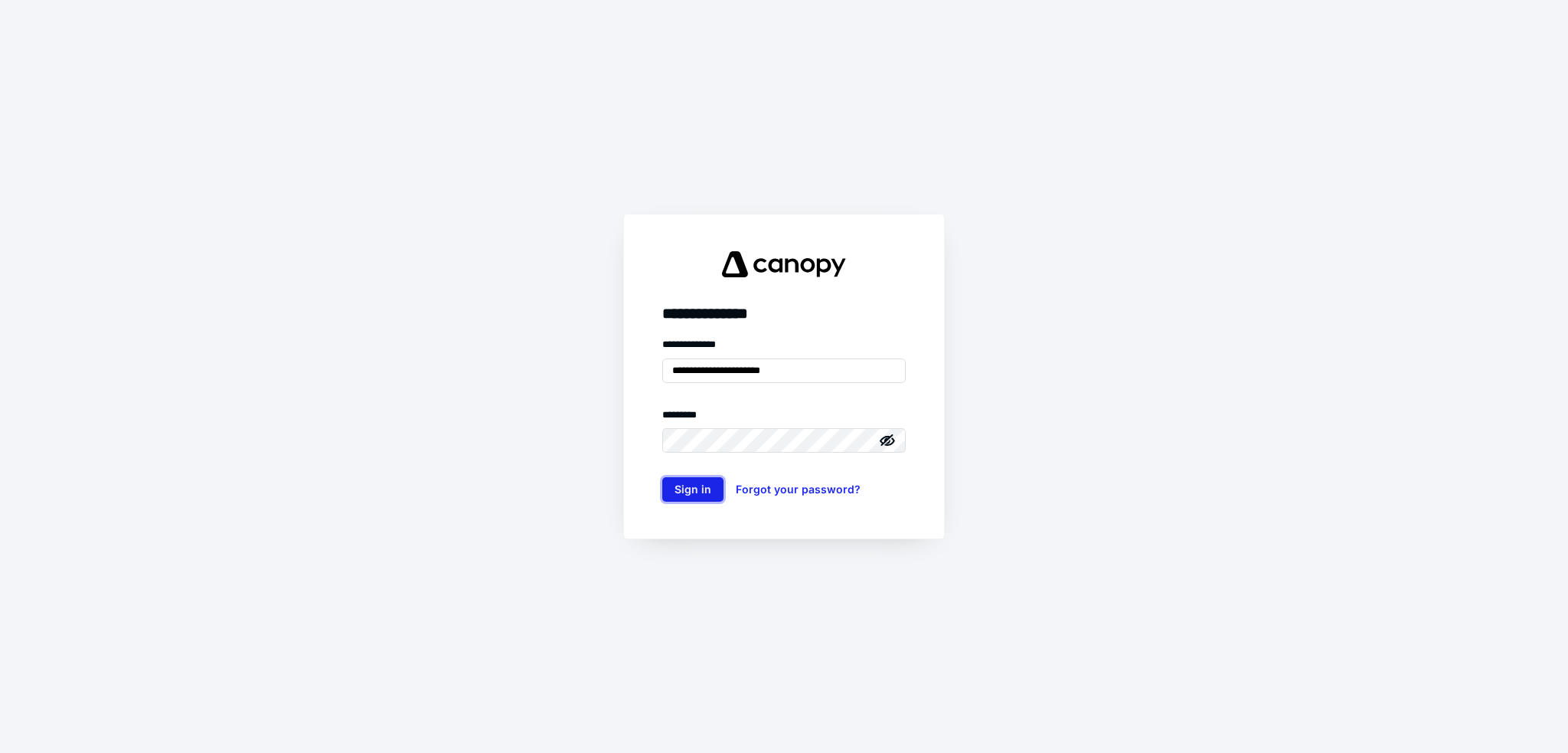 click on "Sign in" at bounding box center (693, 489) 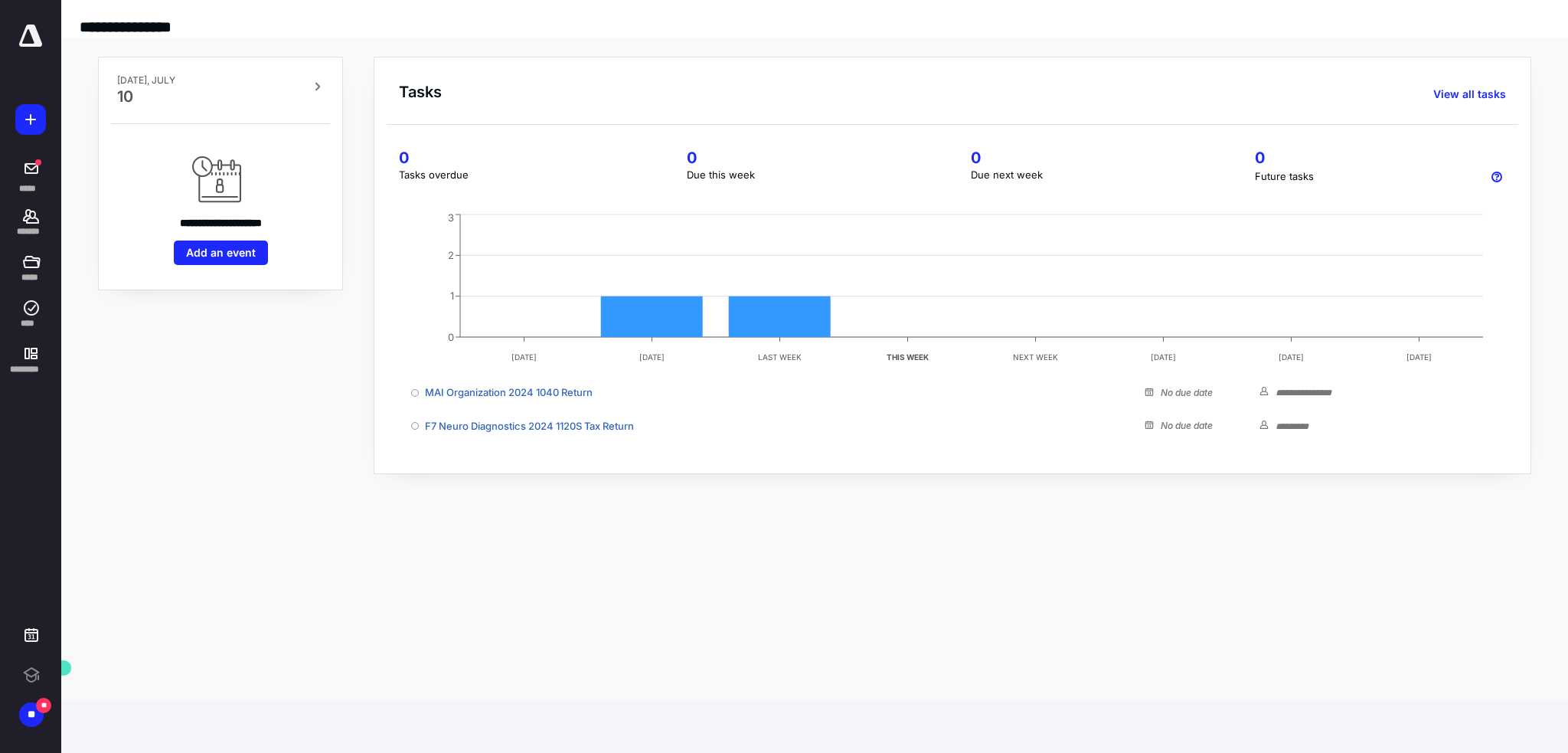 scroll, scrollTop: 0, scrollLeft: 0, axis: both 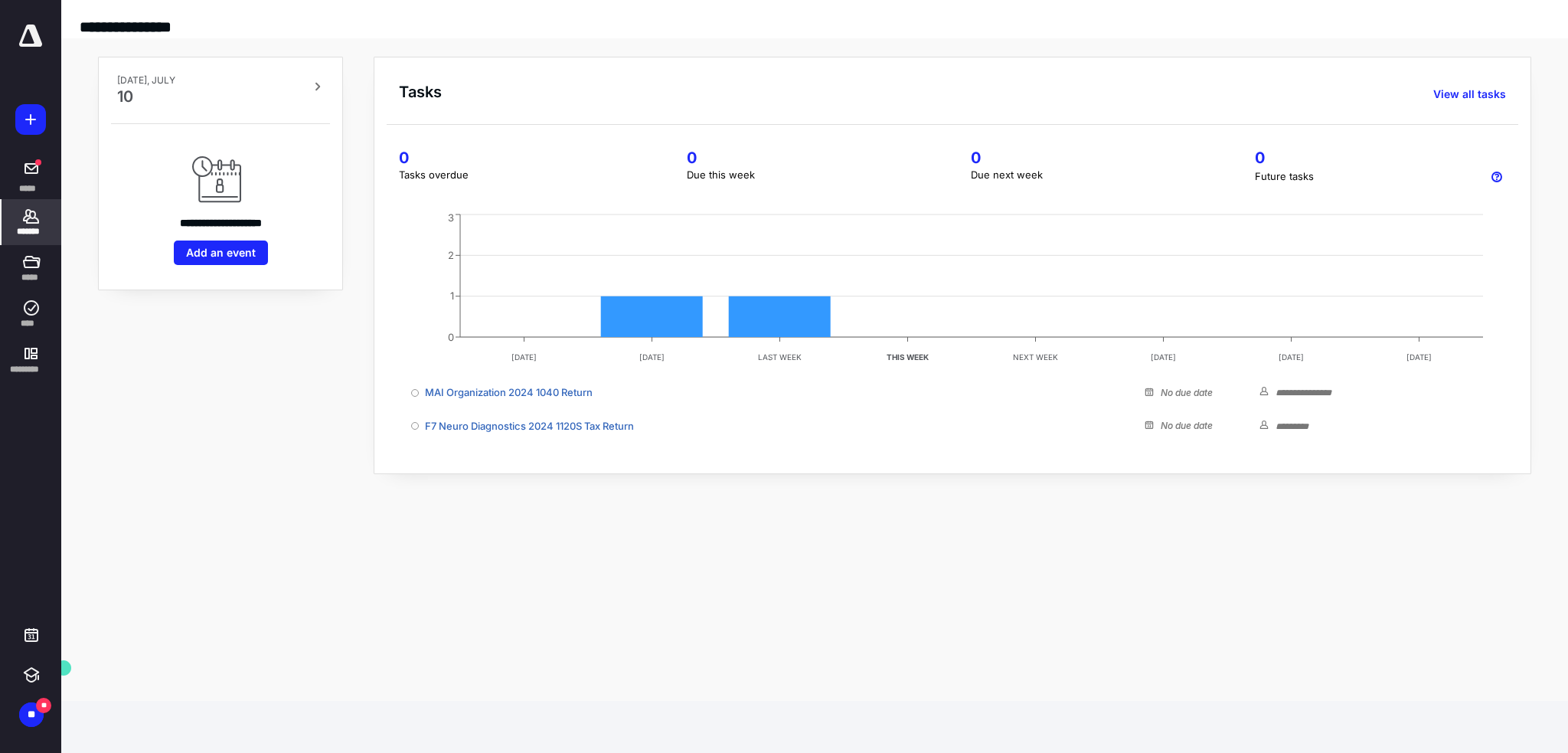 click 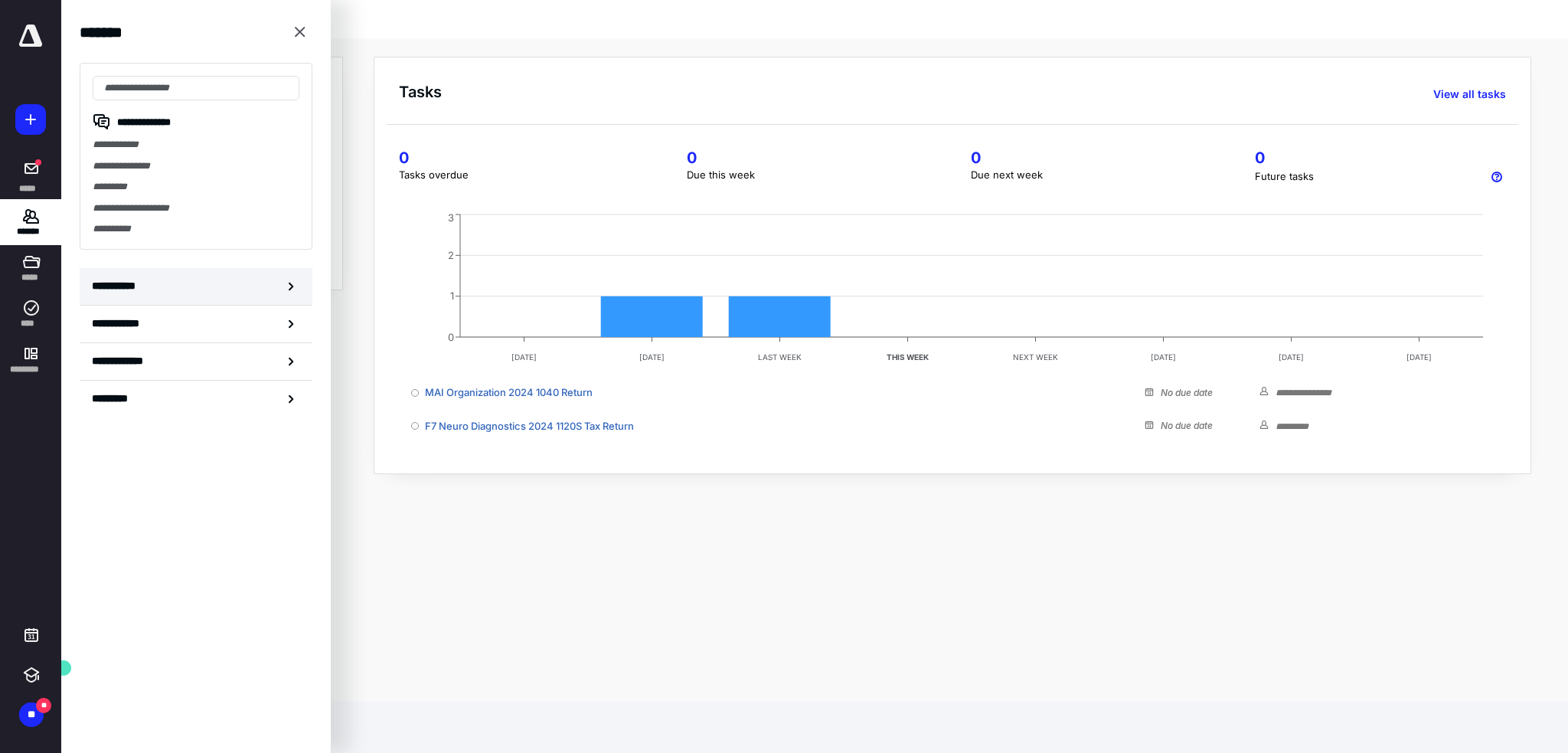 click on "**********" at bounding box center (117, 286) 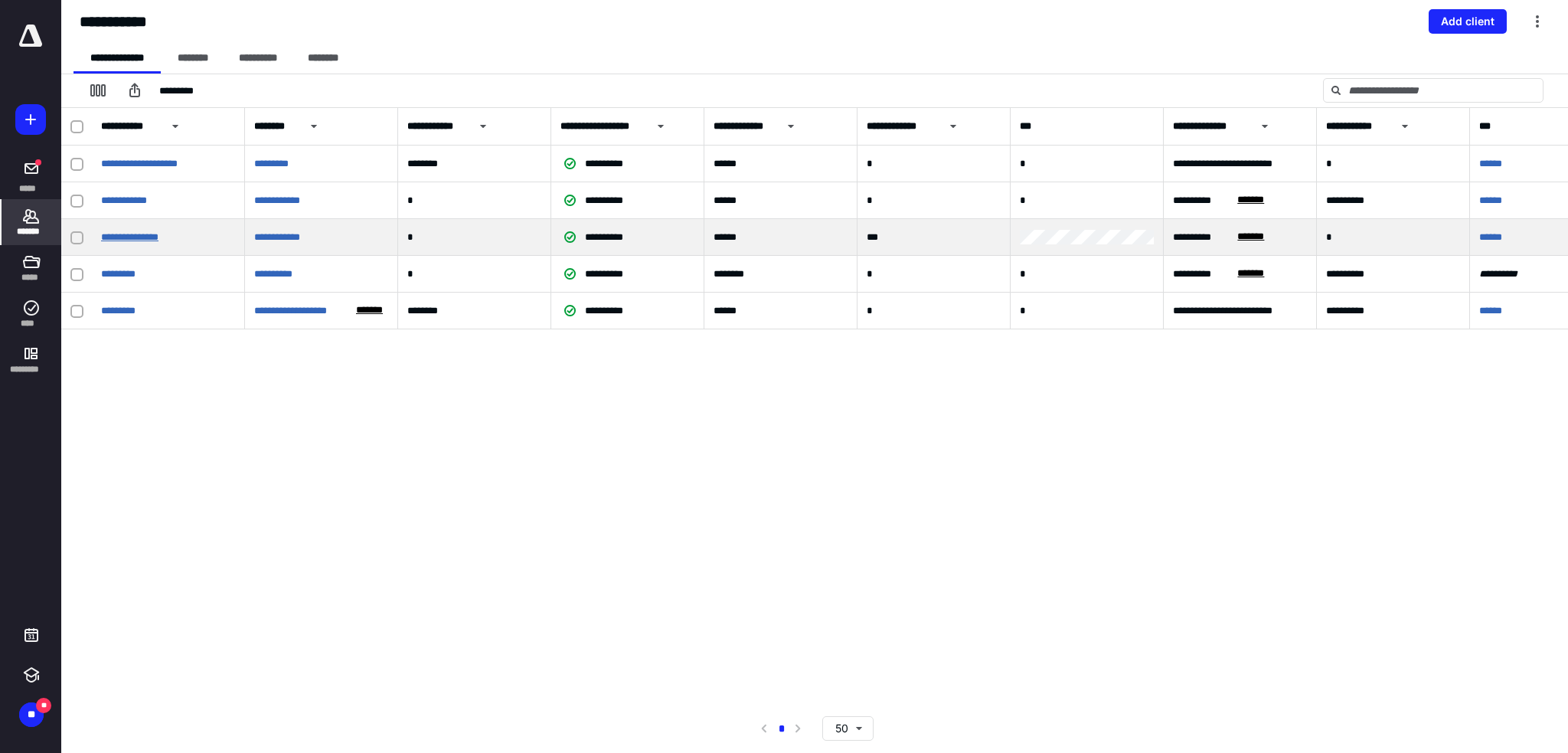 click on "**********" at bounding box center (129, 237) 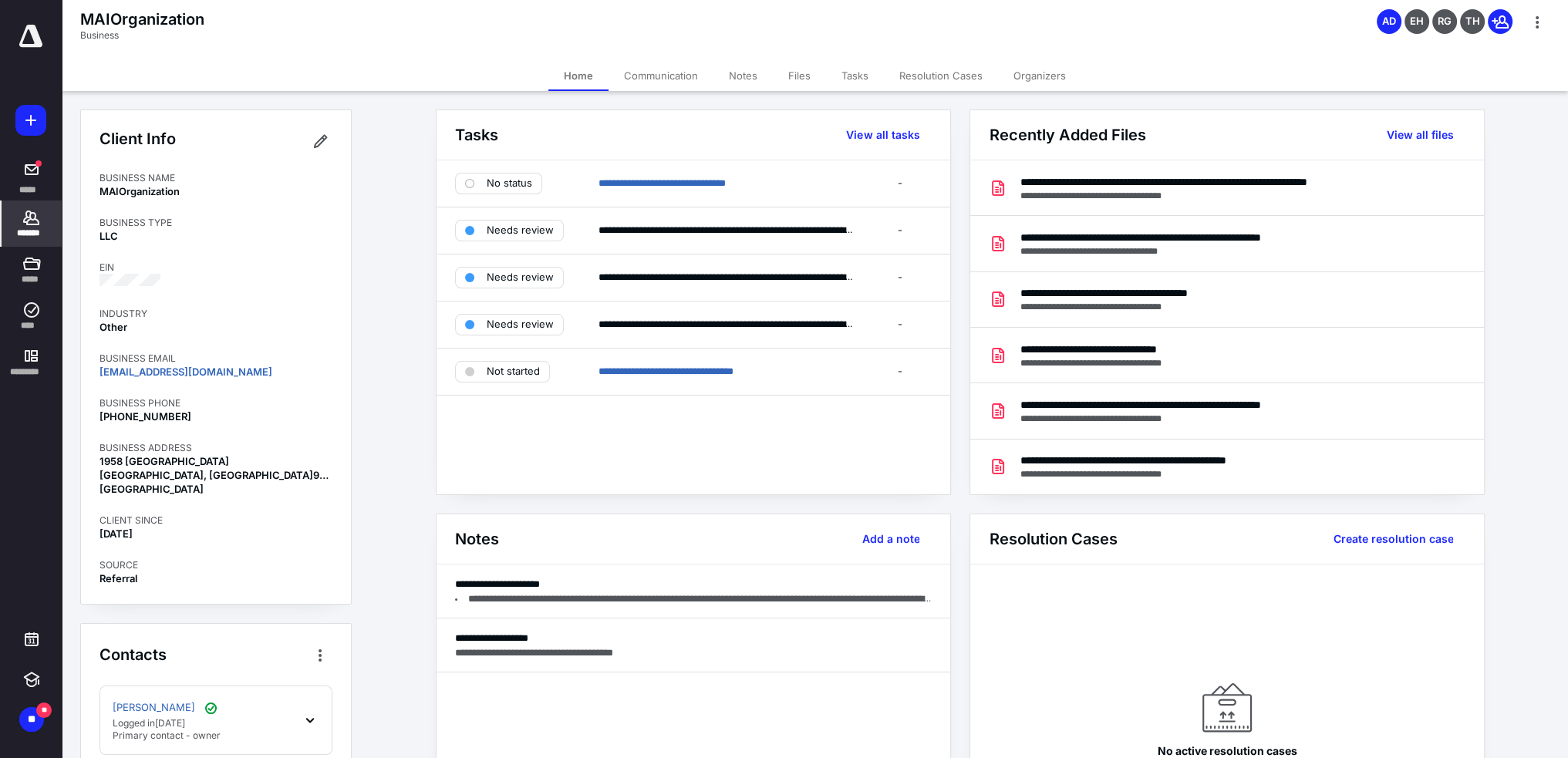 click on "Files" at bounding box center [799, 76] 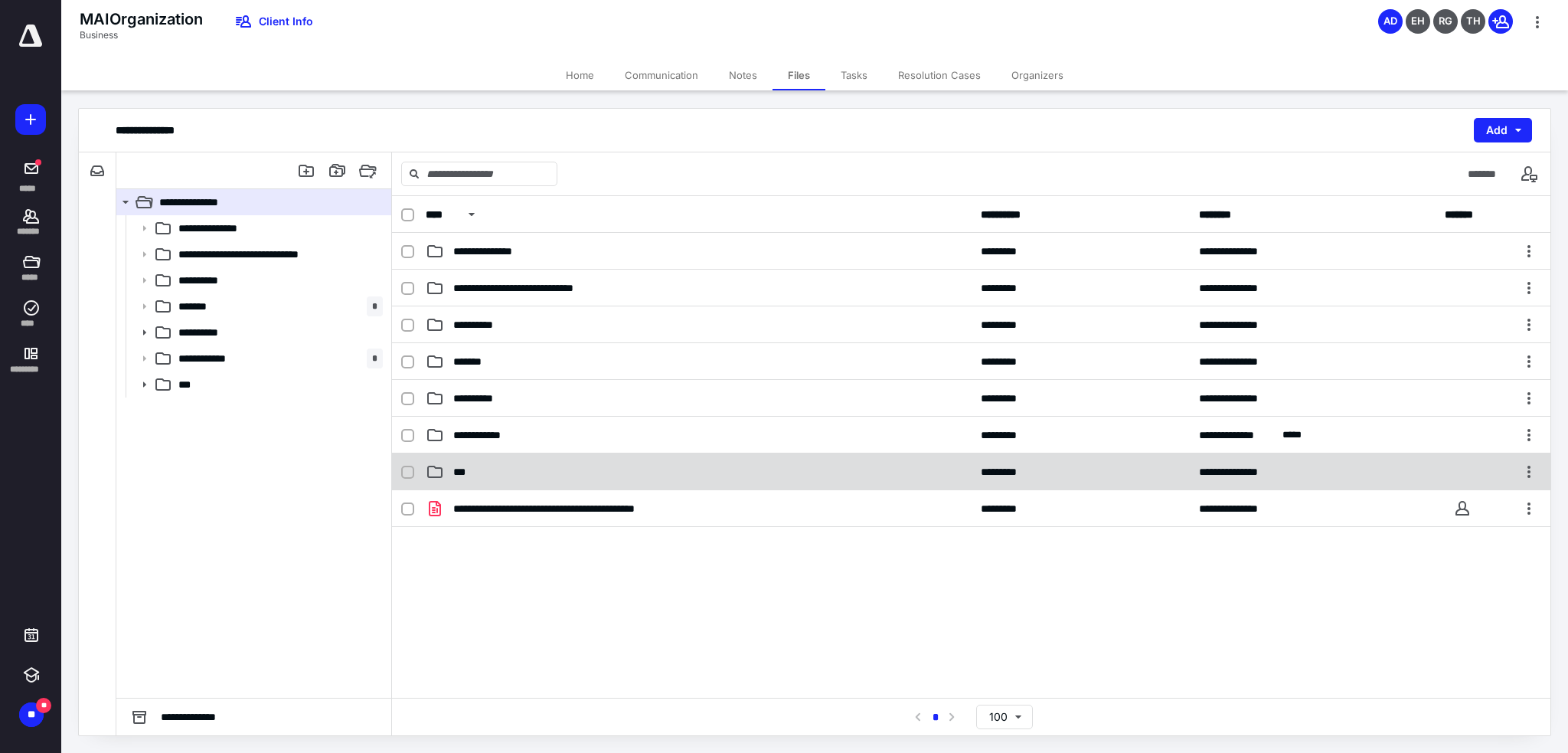 click on "***" at bounding box center [462, 472] 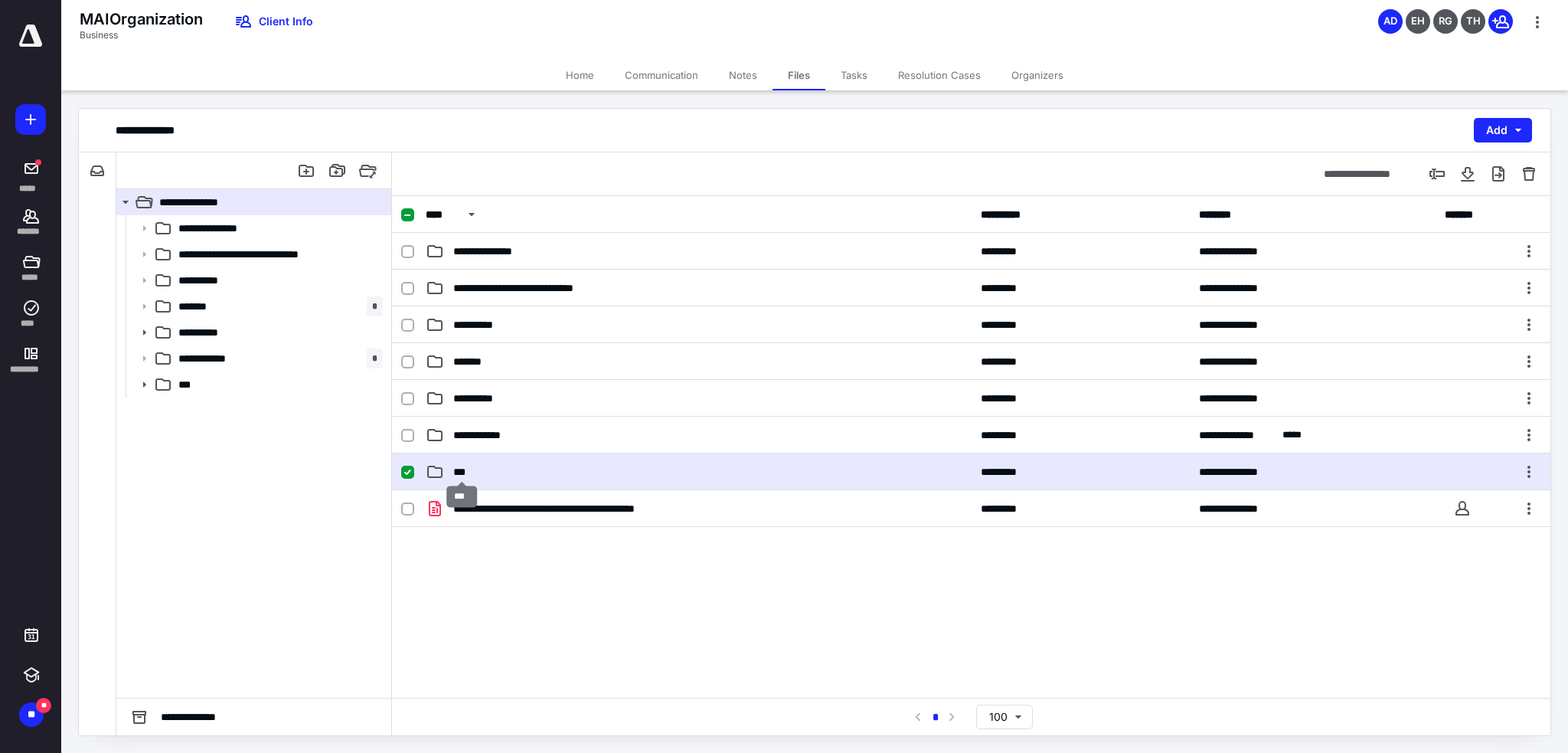 click on "***" at bounding box center [462, 472] 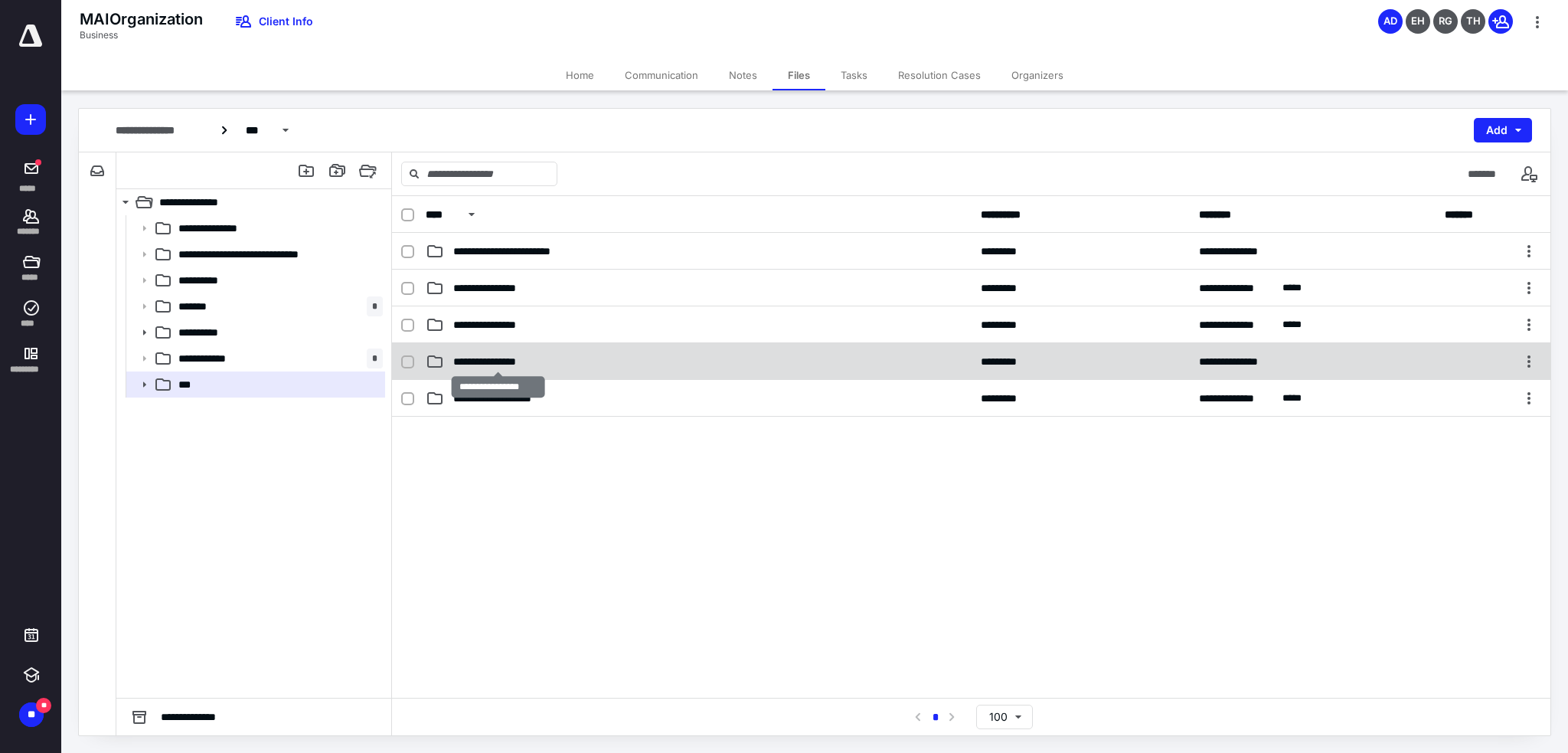 click on "**********" at bounding box center [498, 362] 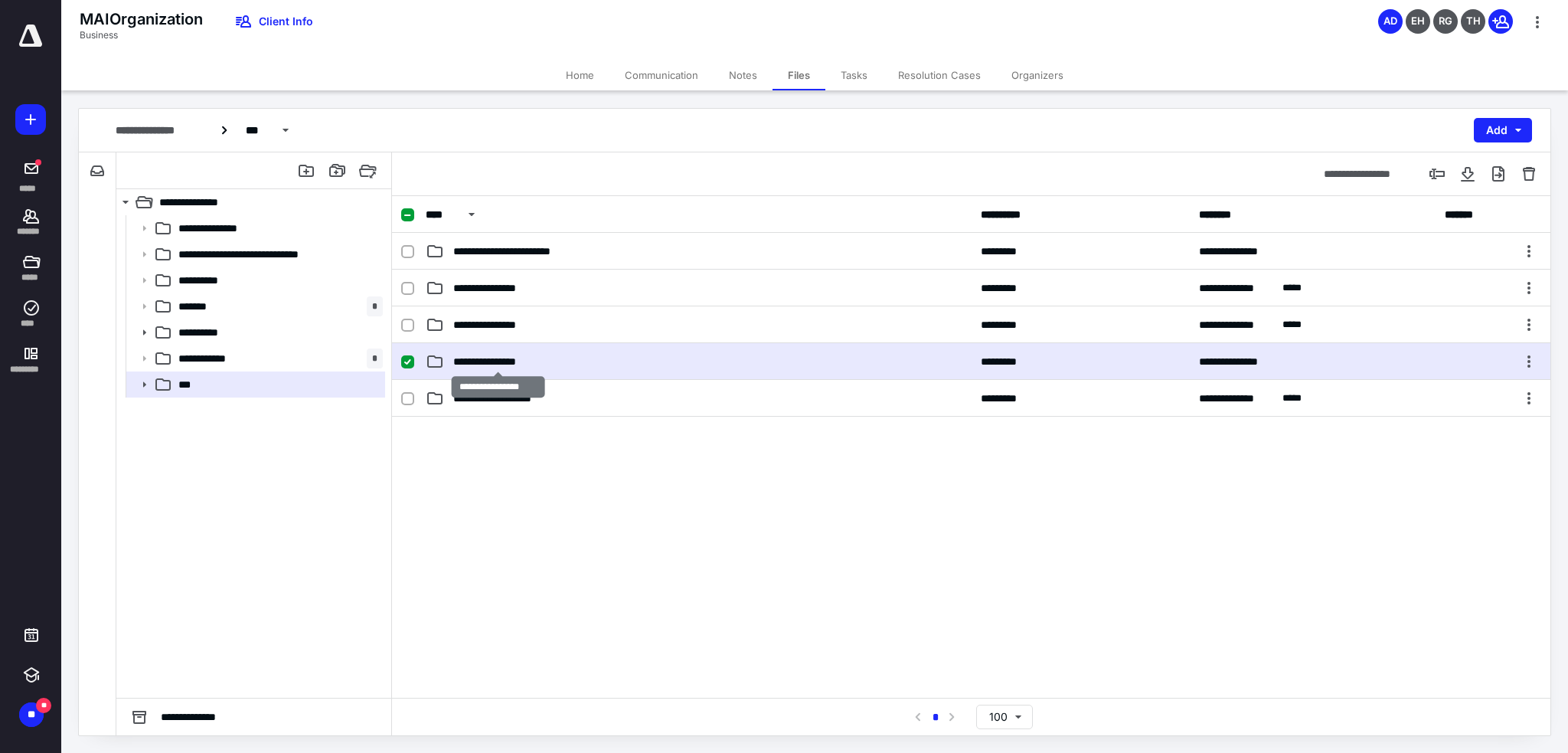 click on "**********" at bounding box center [498, 362] 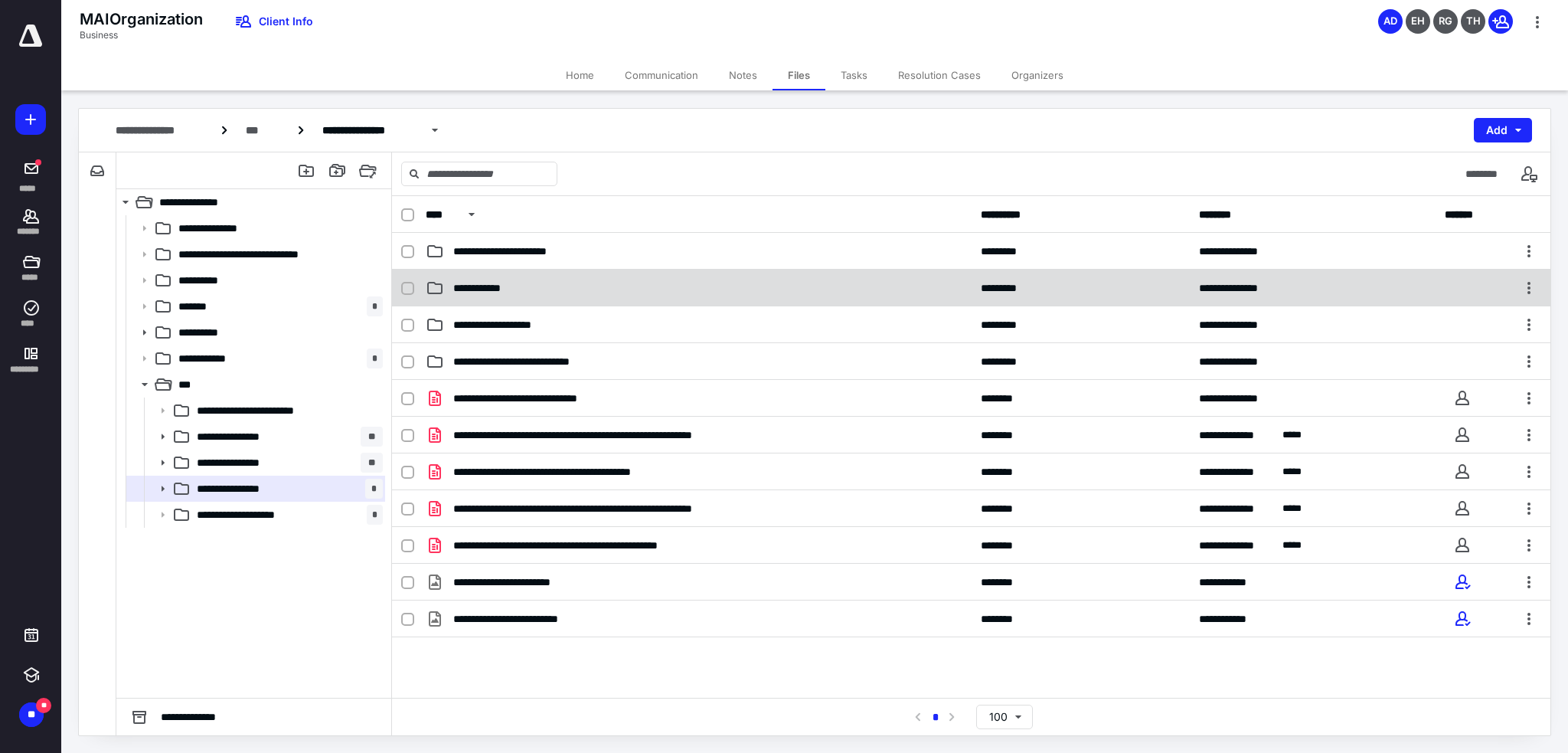 click on "**********" at bounding box center [483, 288] 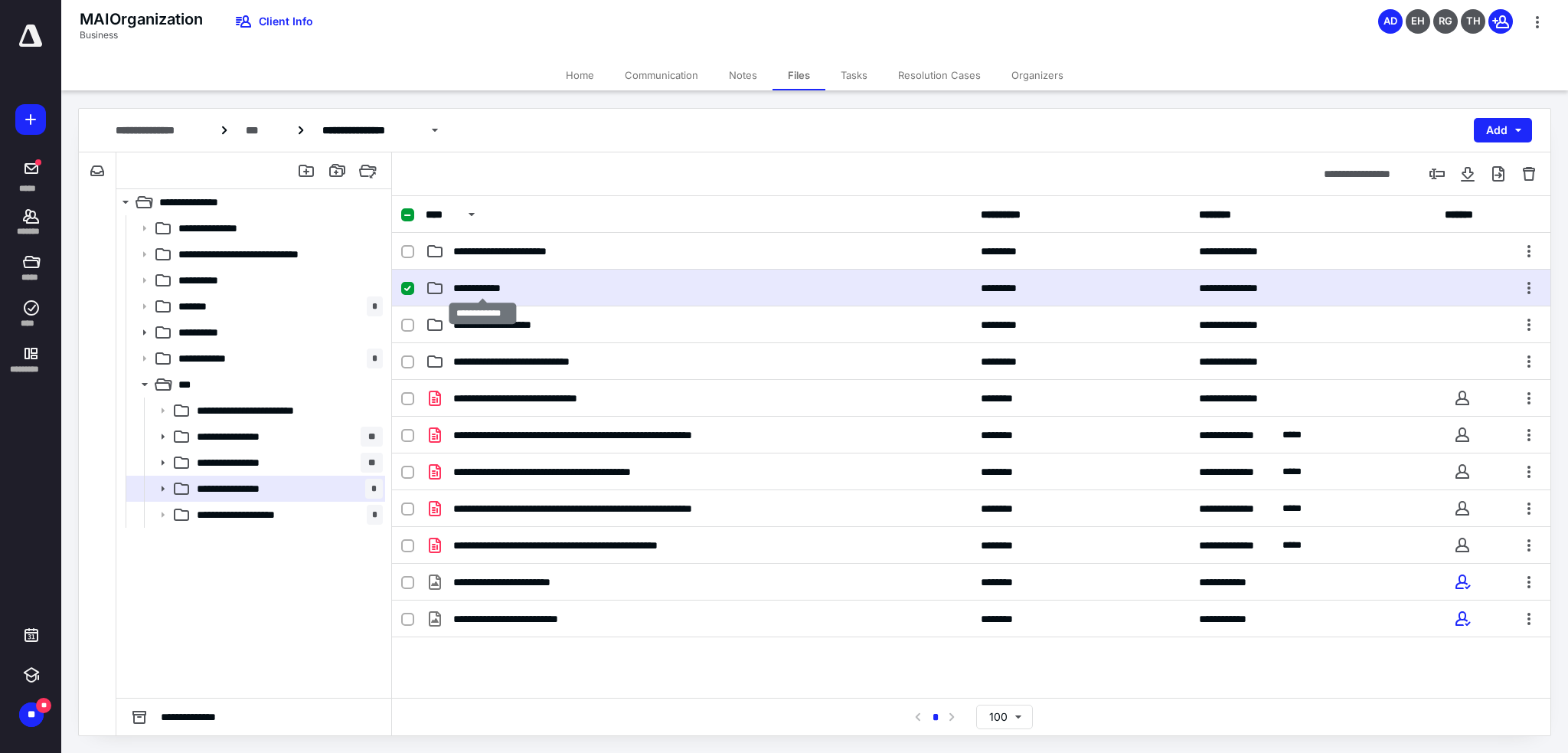 click on "**********" at bounding box center (483, 288) 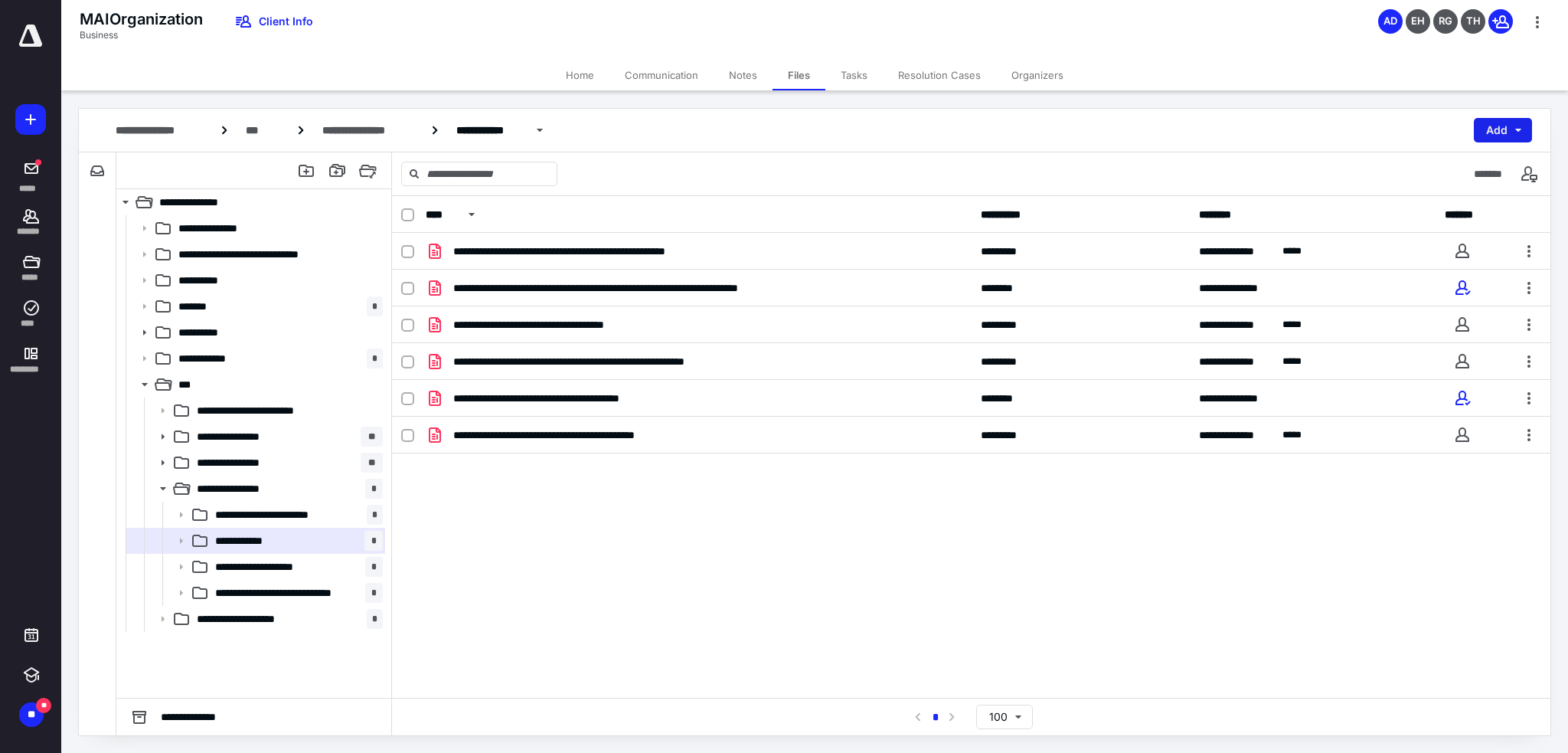 click on "Add" at bounding box center [1503, 130] 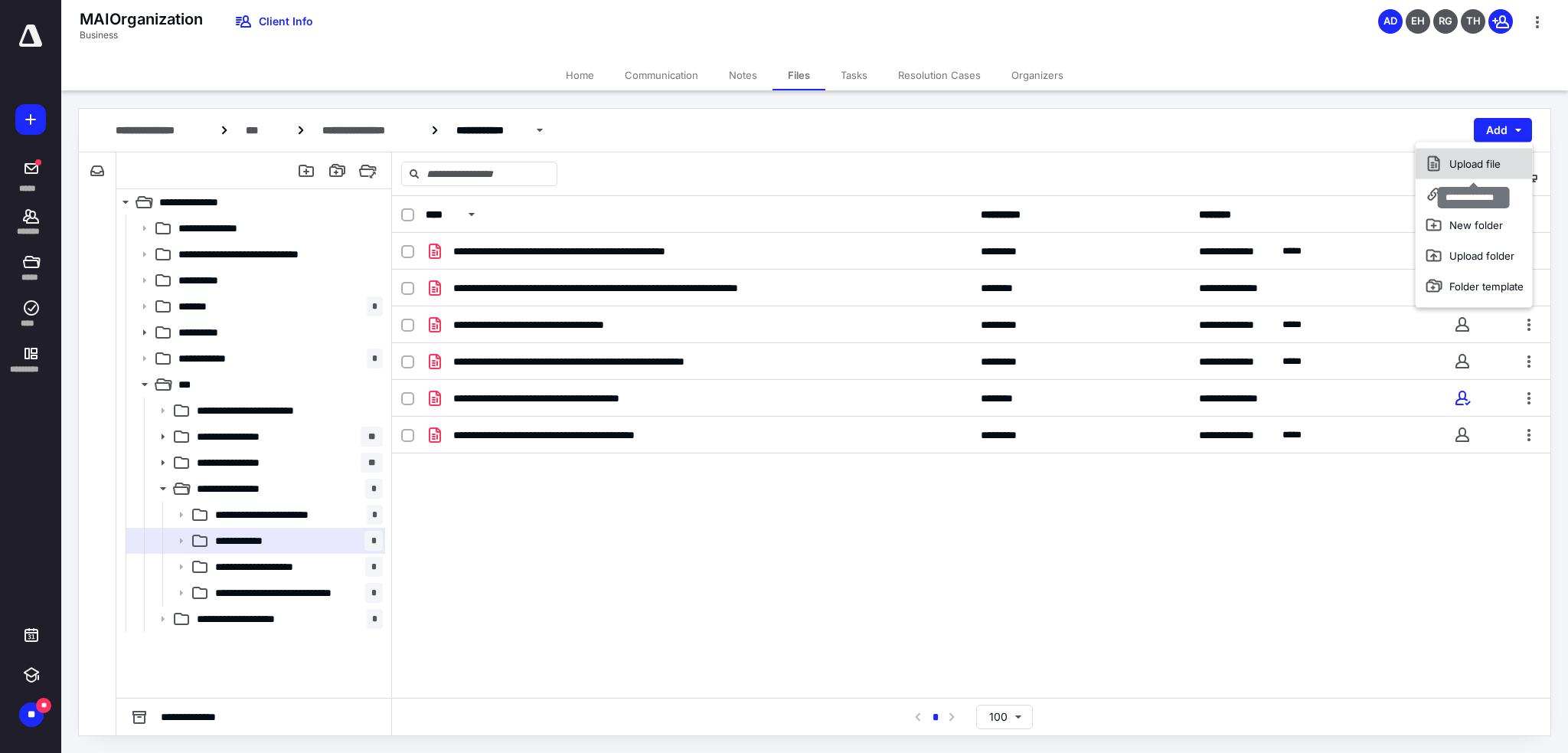 click on "Upload file" at bounding box center [1474, 164] 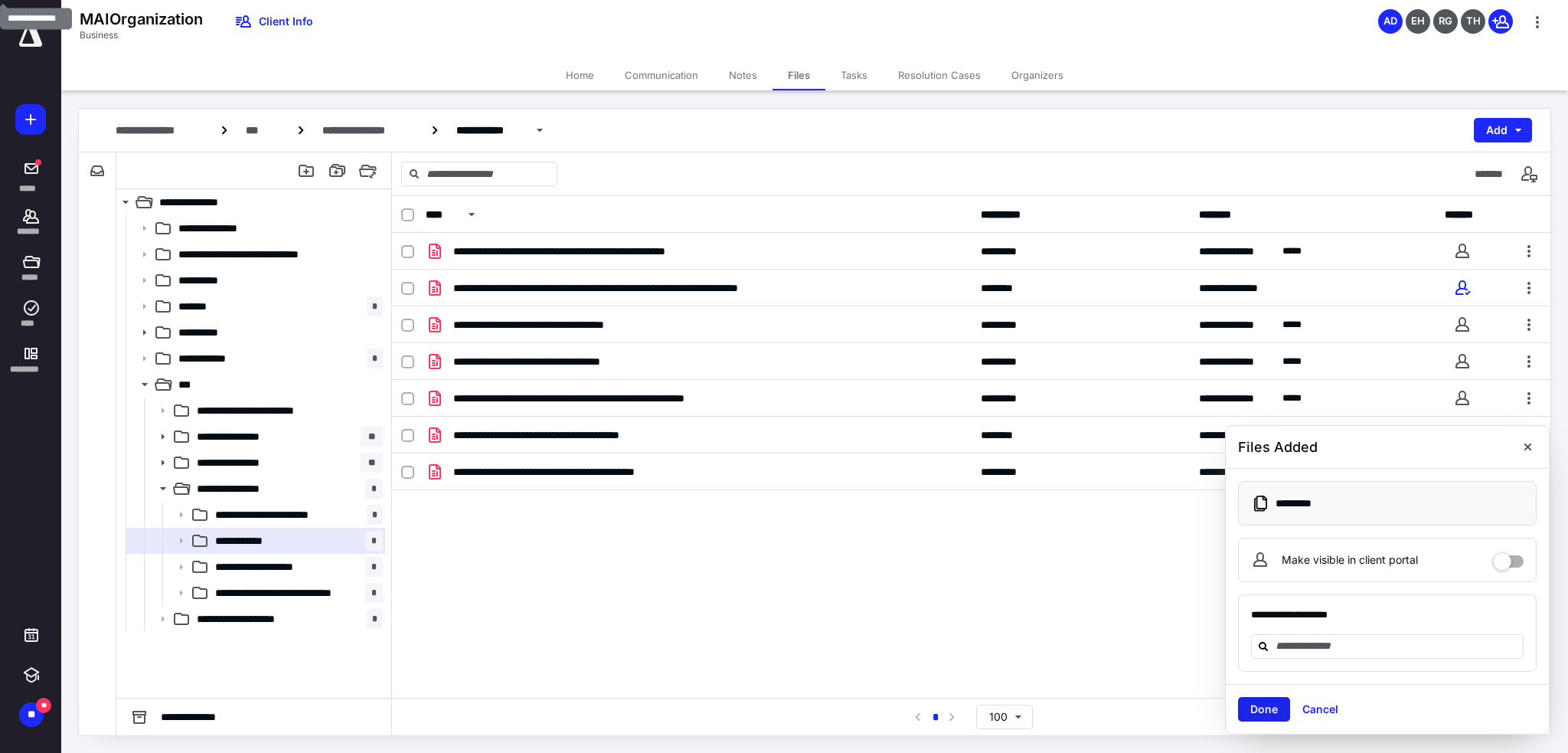 click on "Done" at bounding box center (1264, 709) 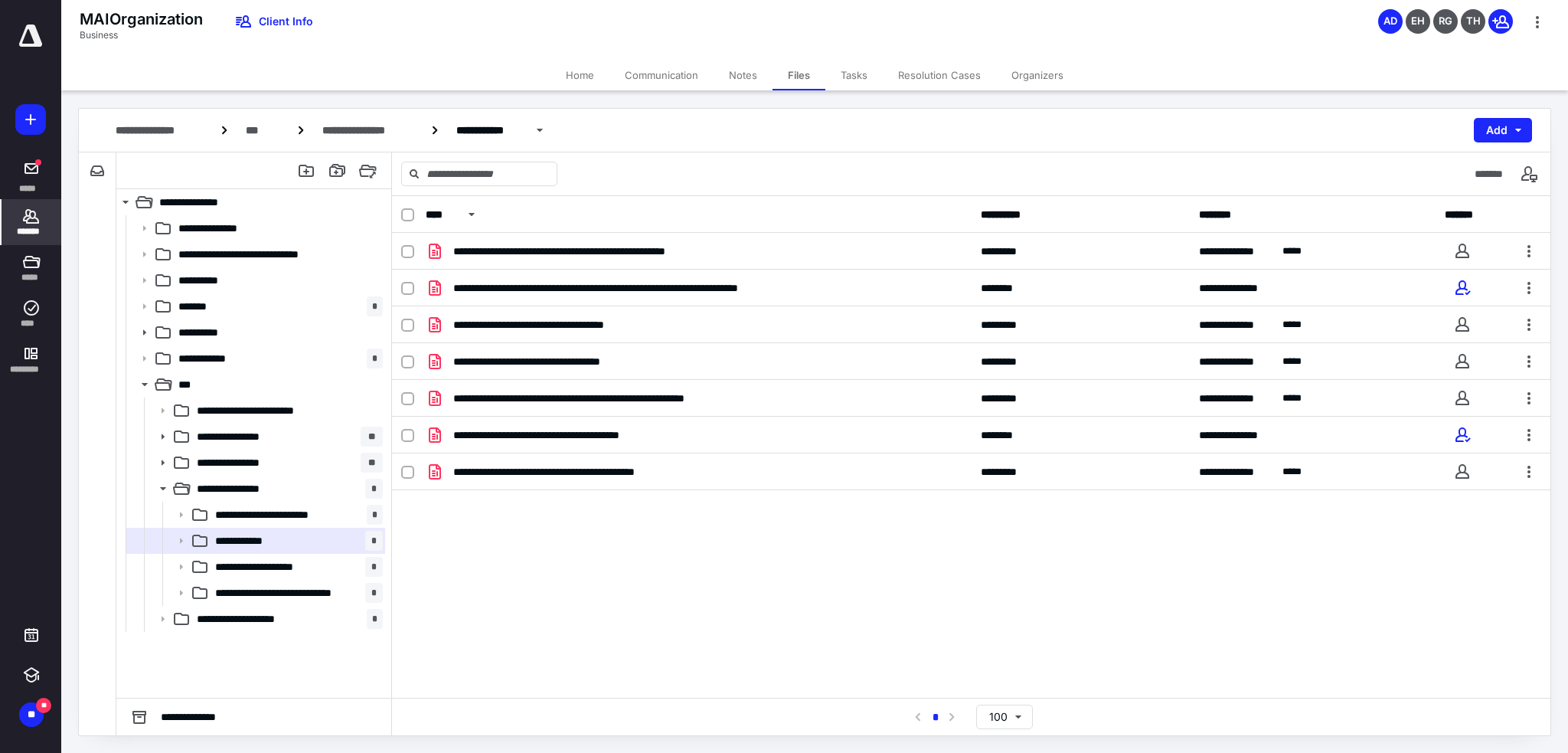 click 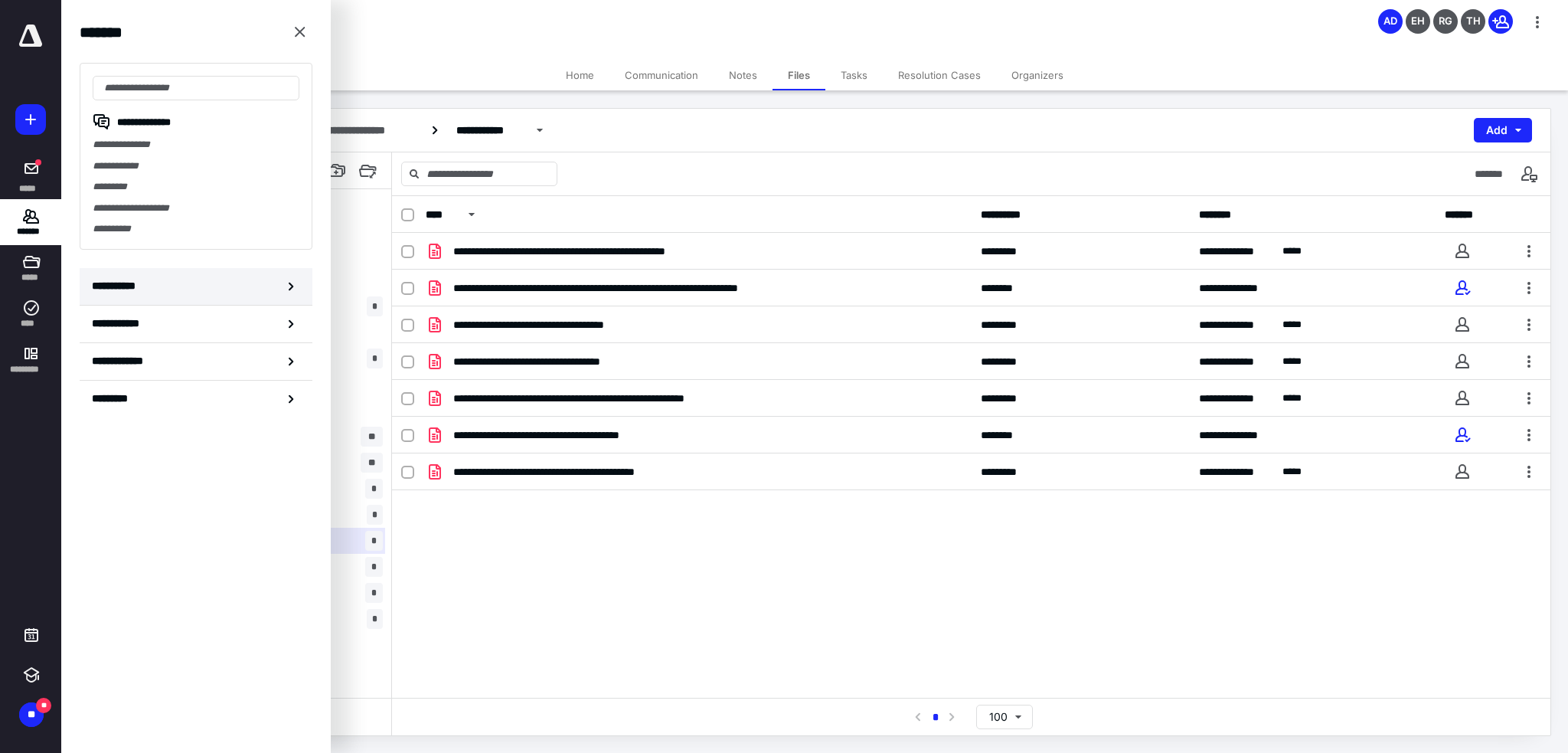 click on "**********" at bounding box center [196, 286] 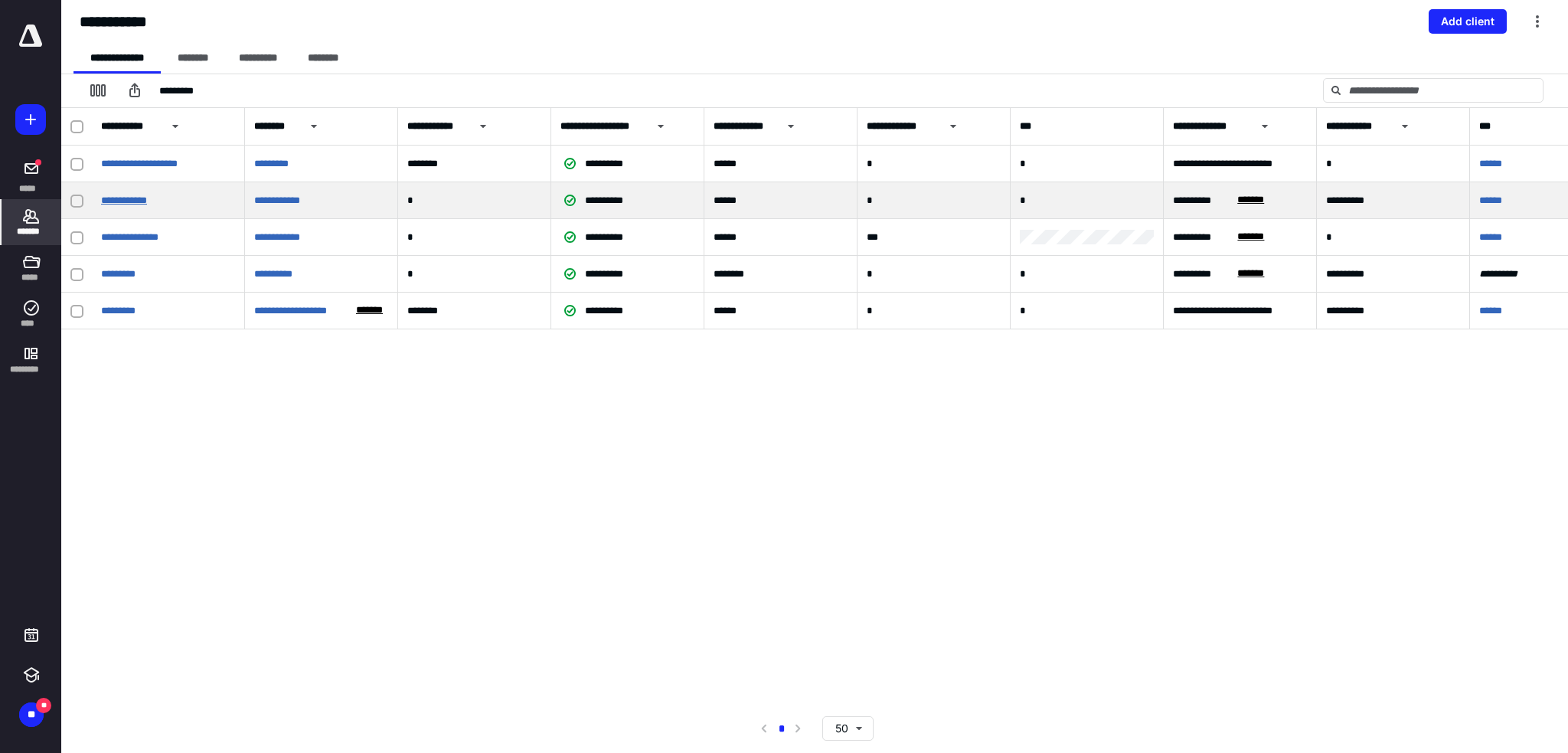 click on "**********" at bounding box center [124, 200] 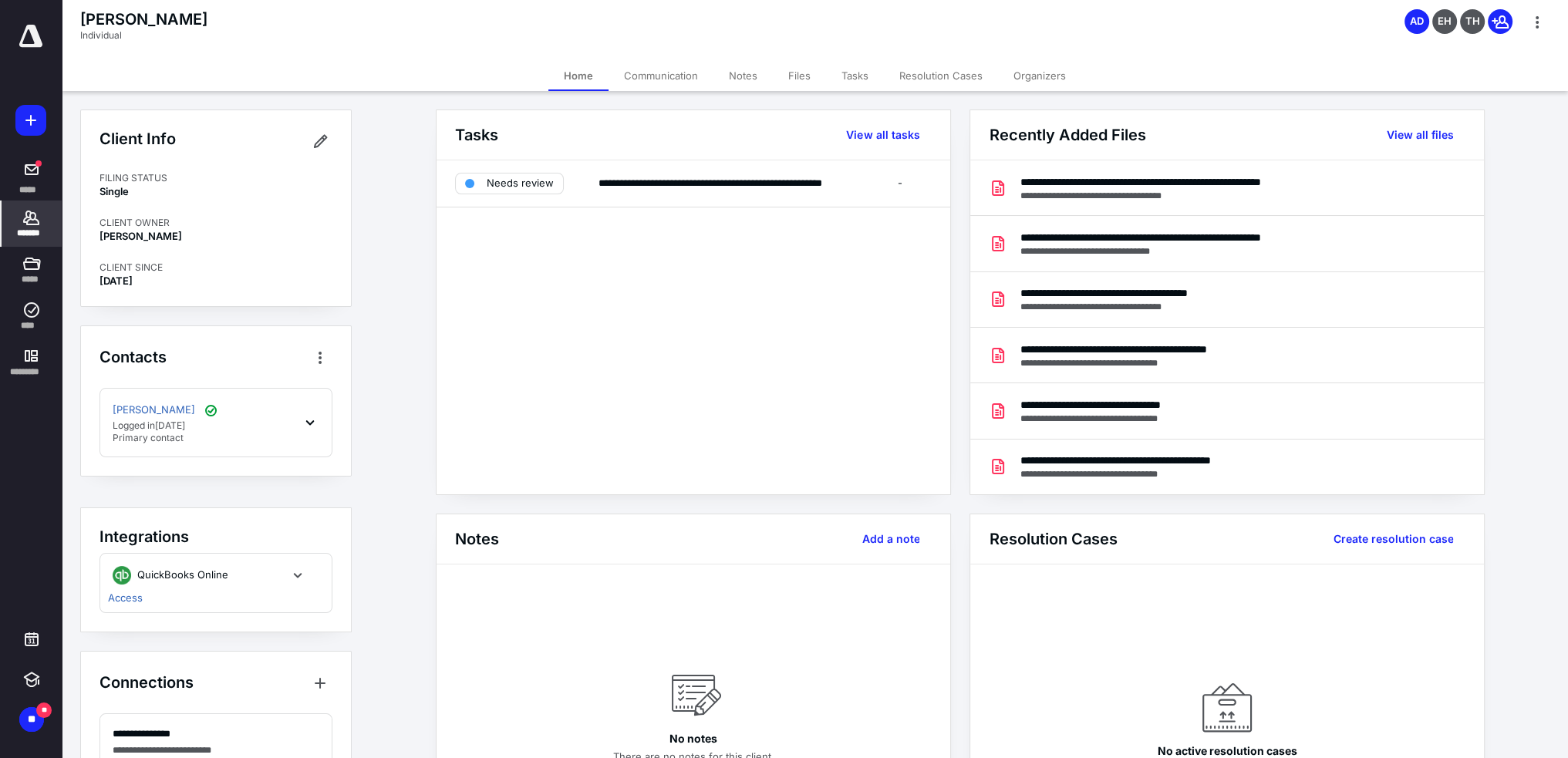 click on "Files" at bounding box center [799, 76] 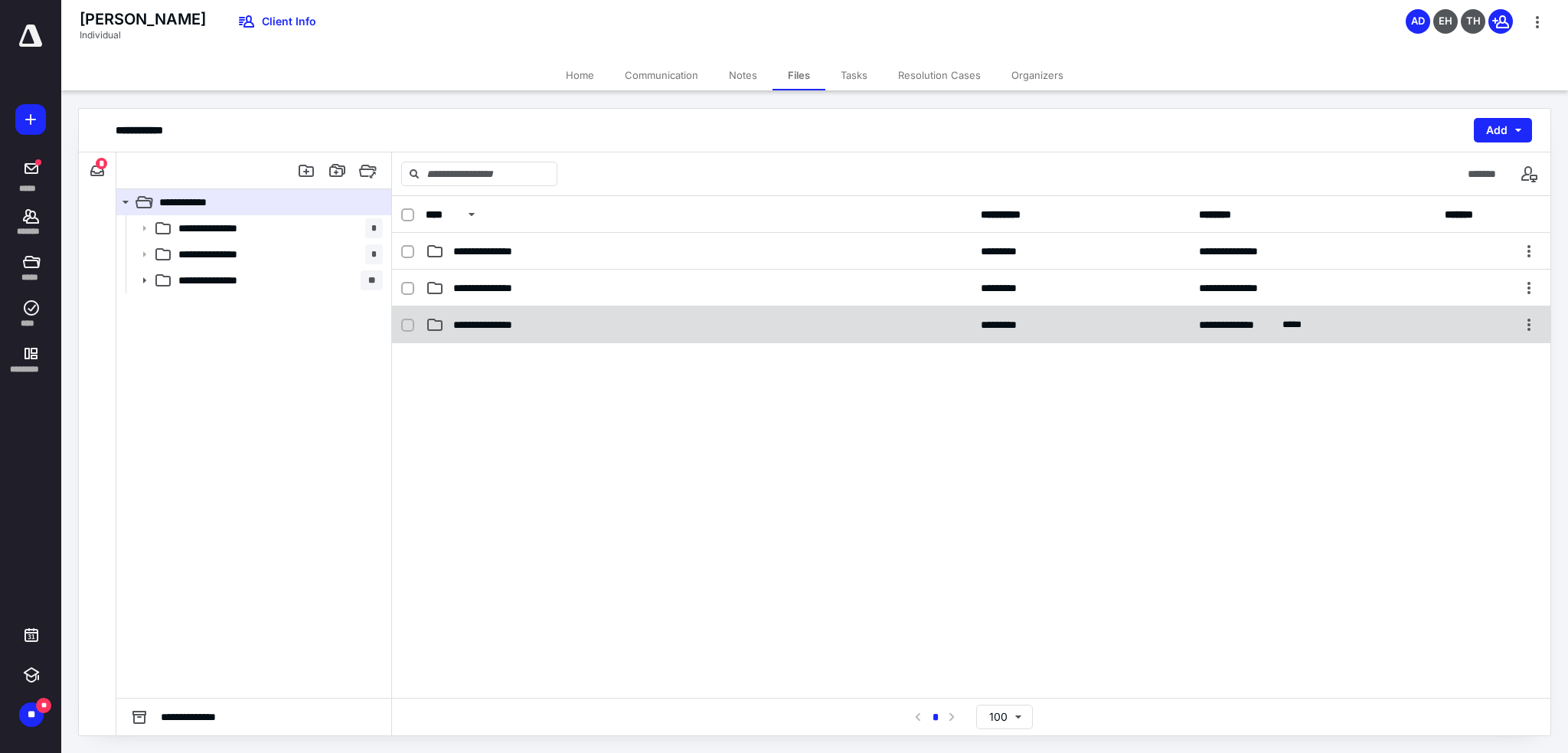 click on "**********" at bounding box center [495, 325] 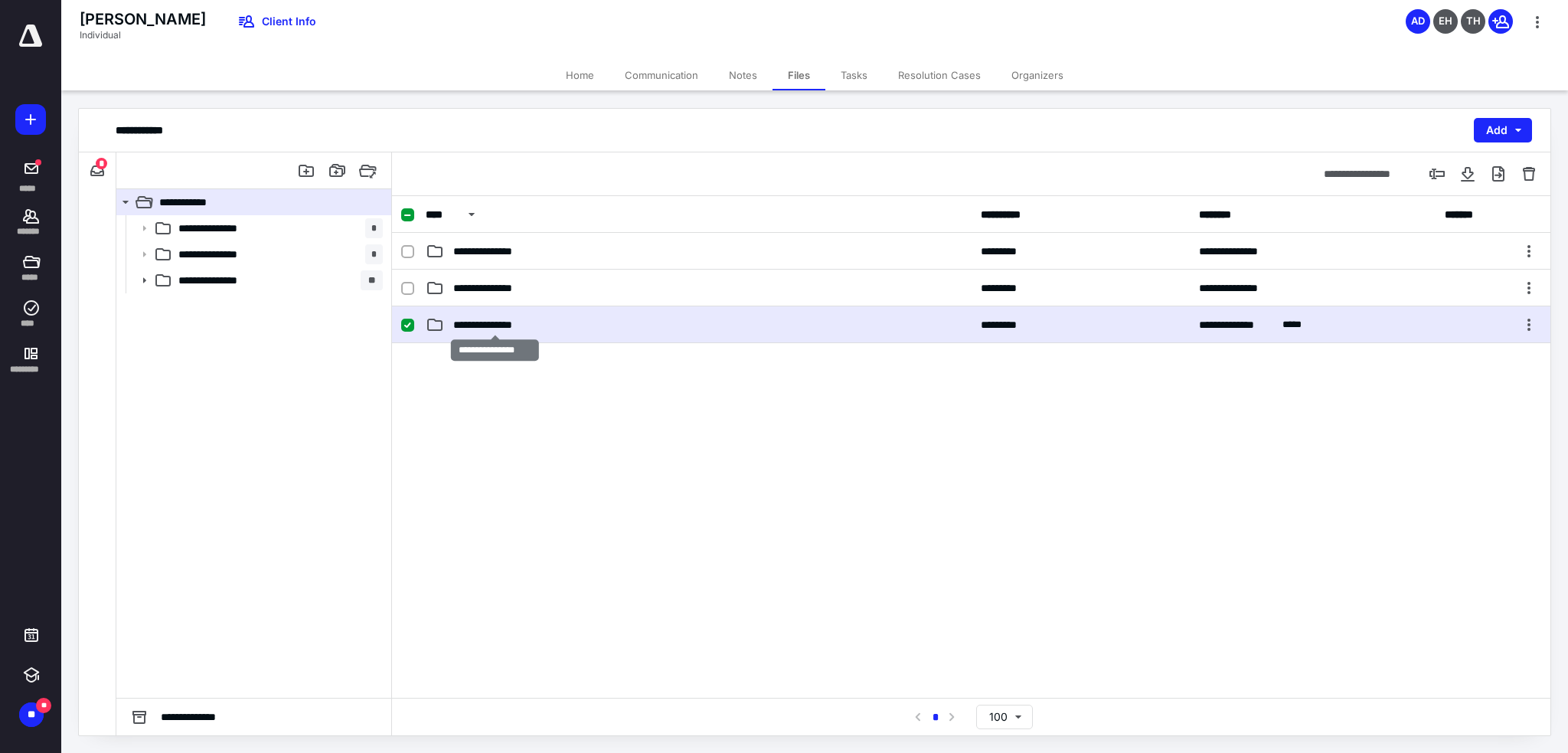 click on "**********" at bounding box center (495, 325) 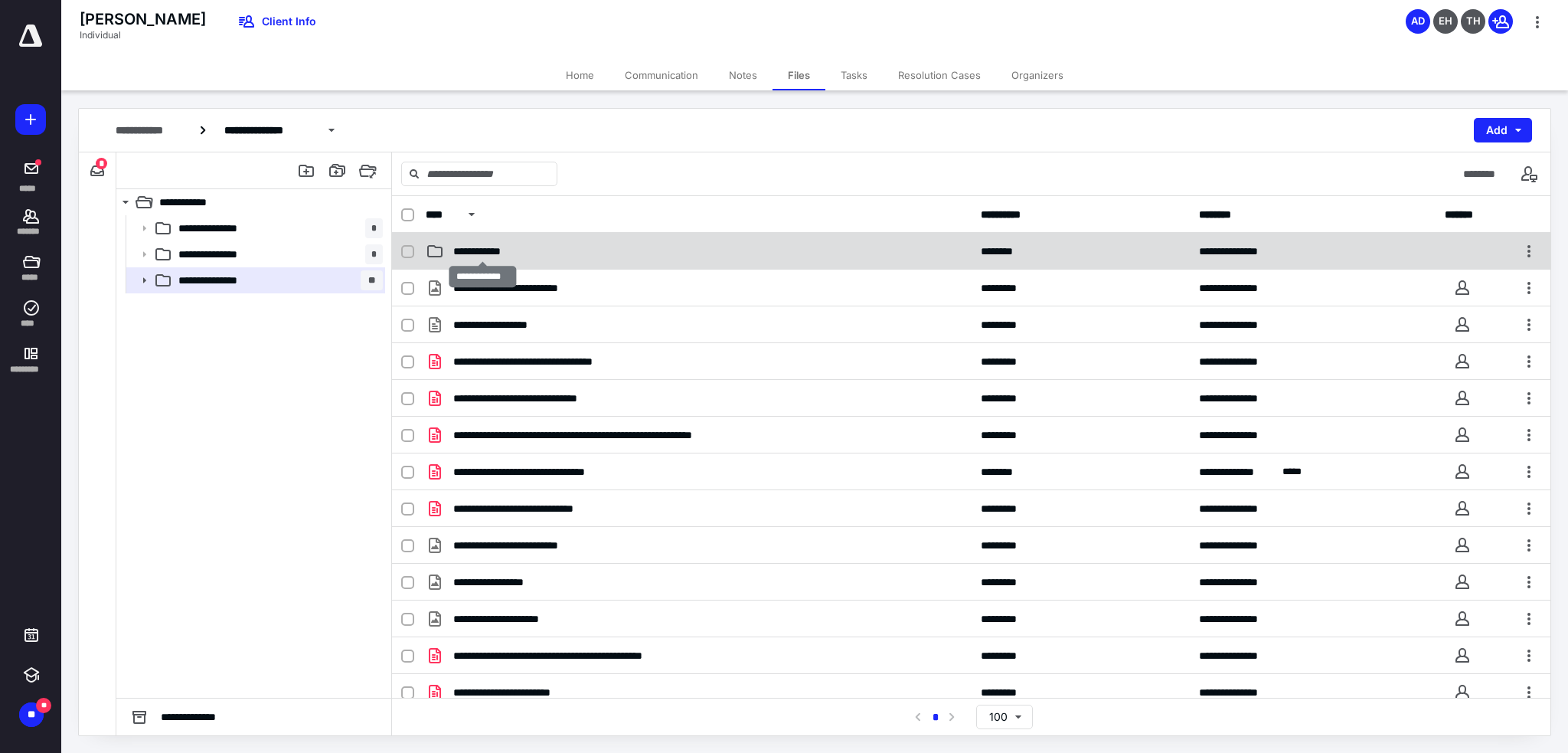 click on "**********" at bounding box center [483, 251] 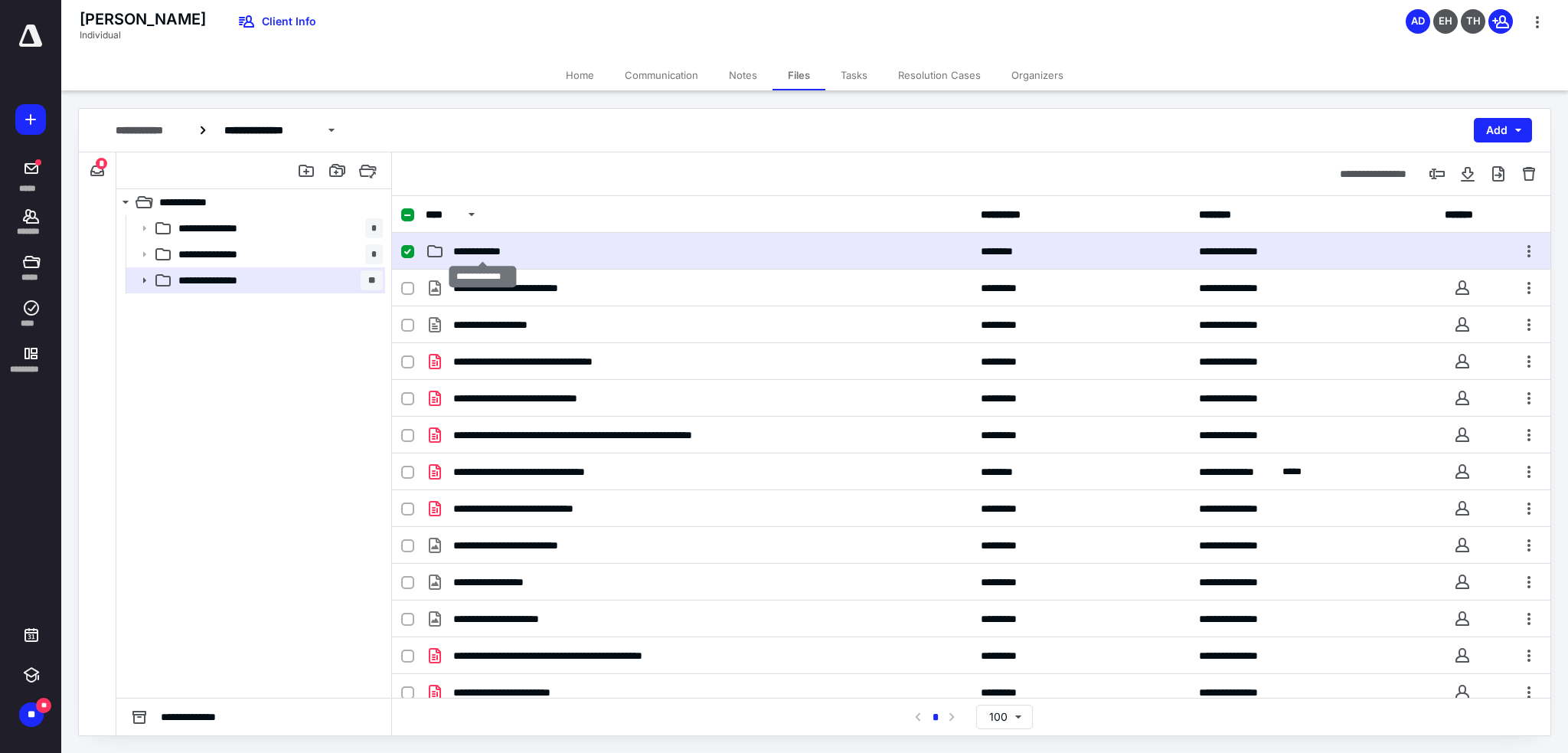 checkbox on "true" 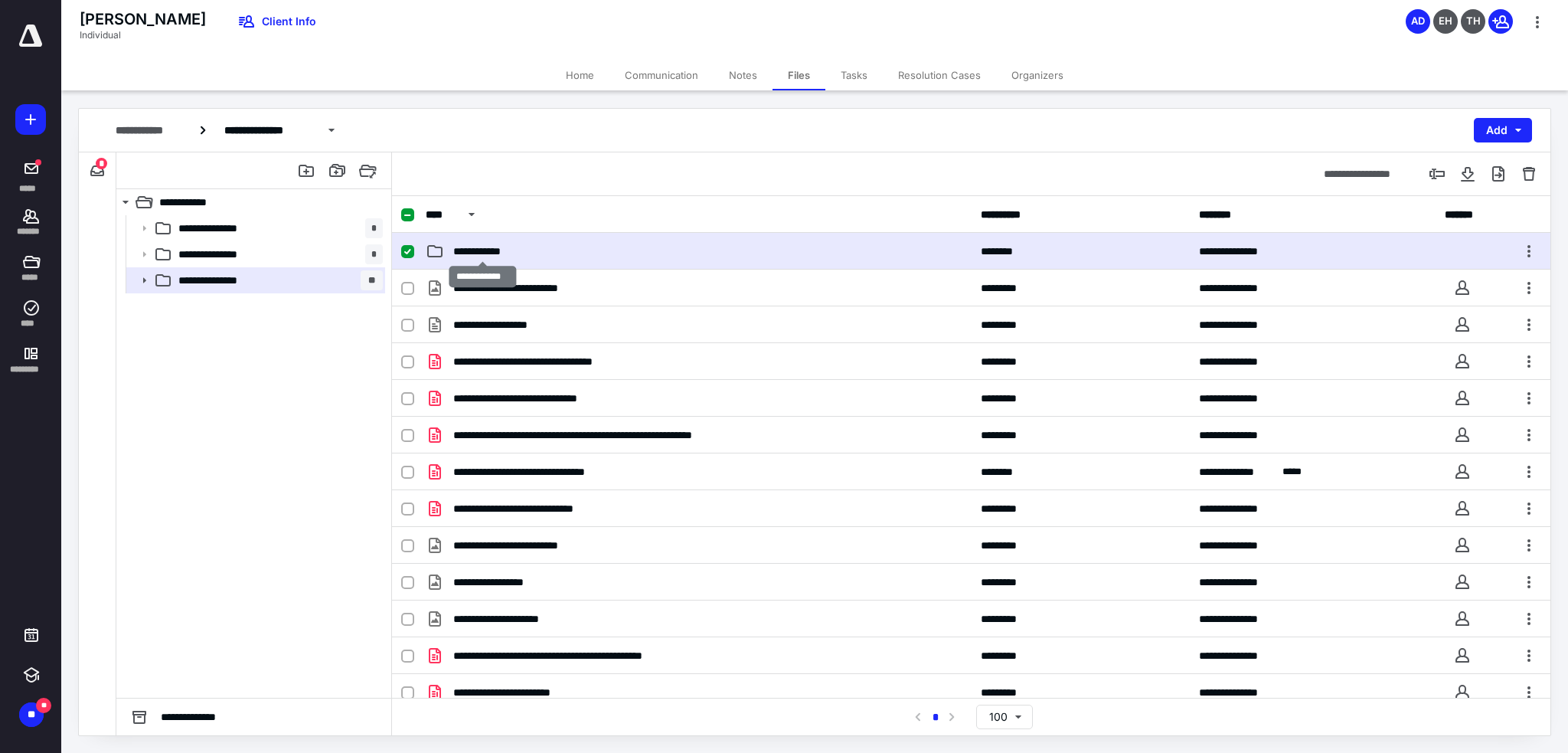 click on "**********" at bounding box center (483, 251) 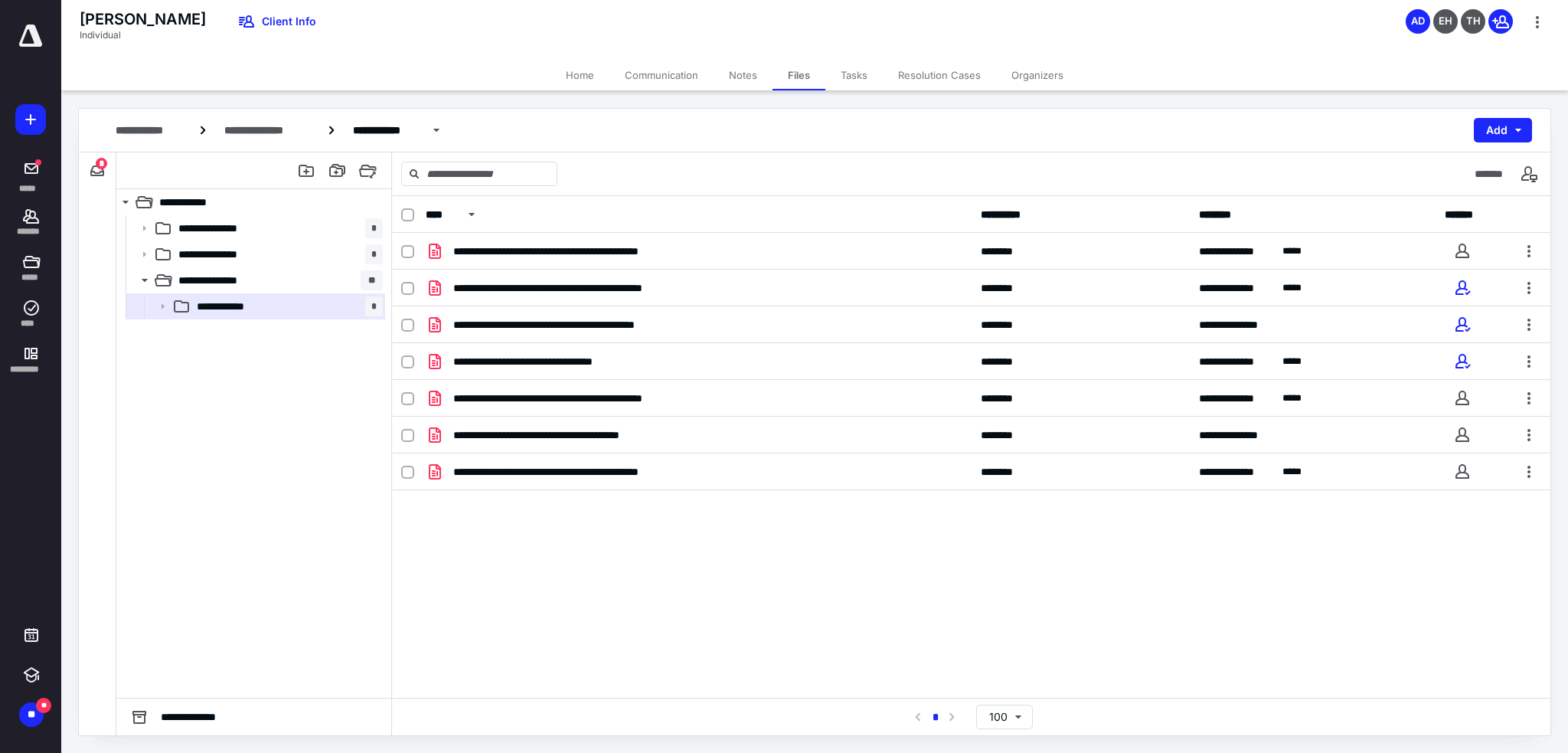click on "**********" at bounding box center [971, 447] 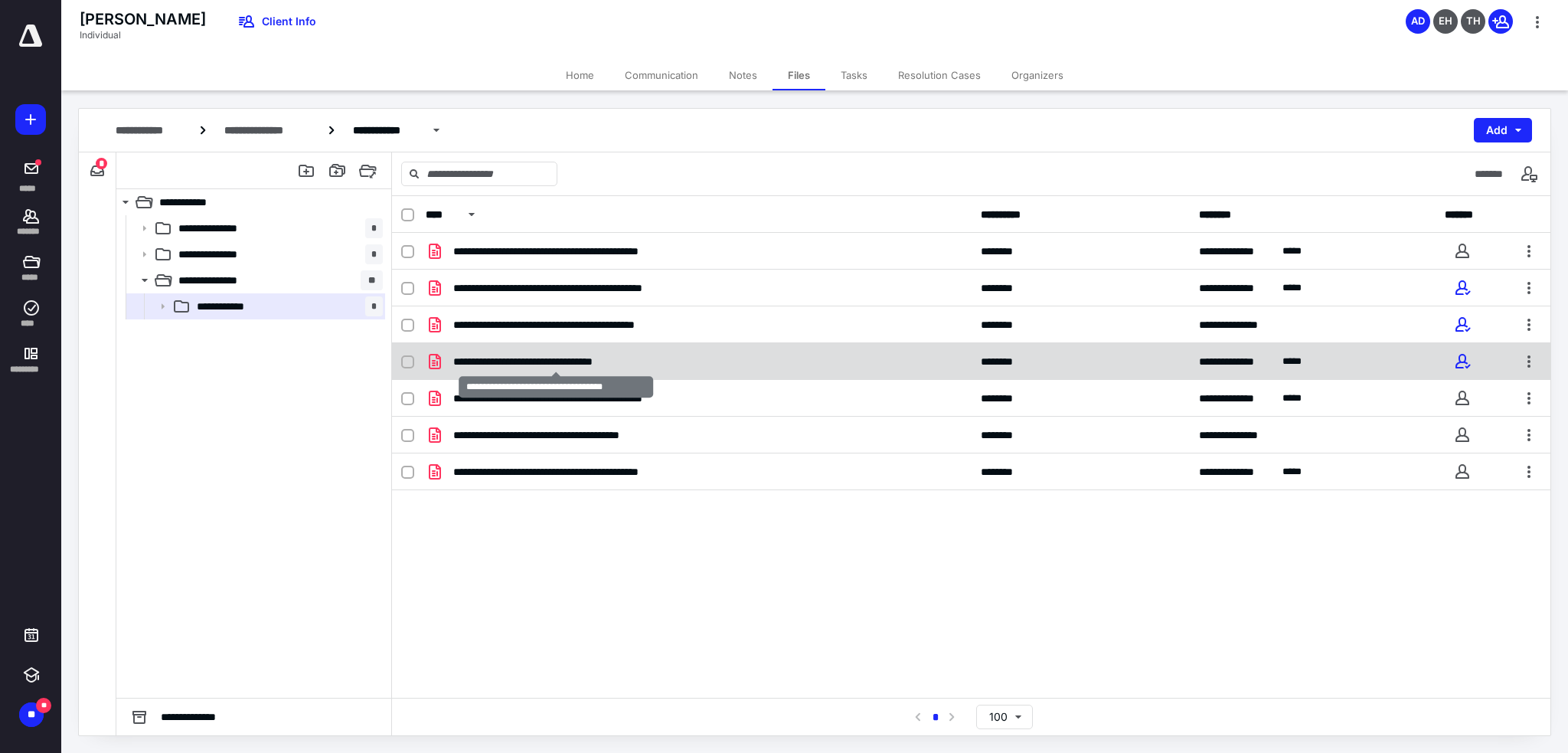 click on "**********" at bounding box center (556, 362) 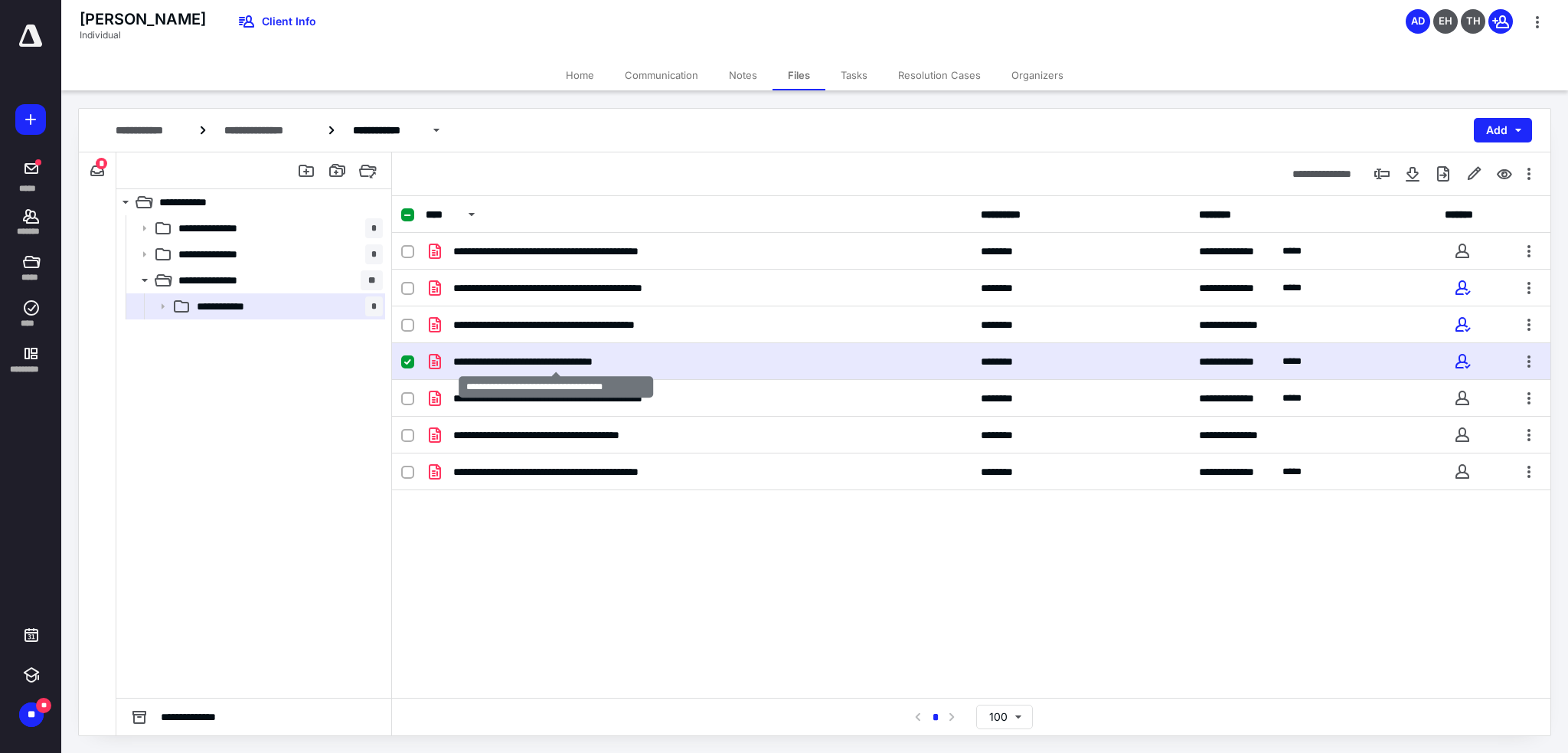 click on "**********" at bounding box center (556, 362) 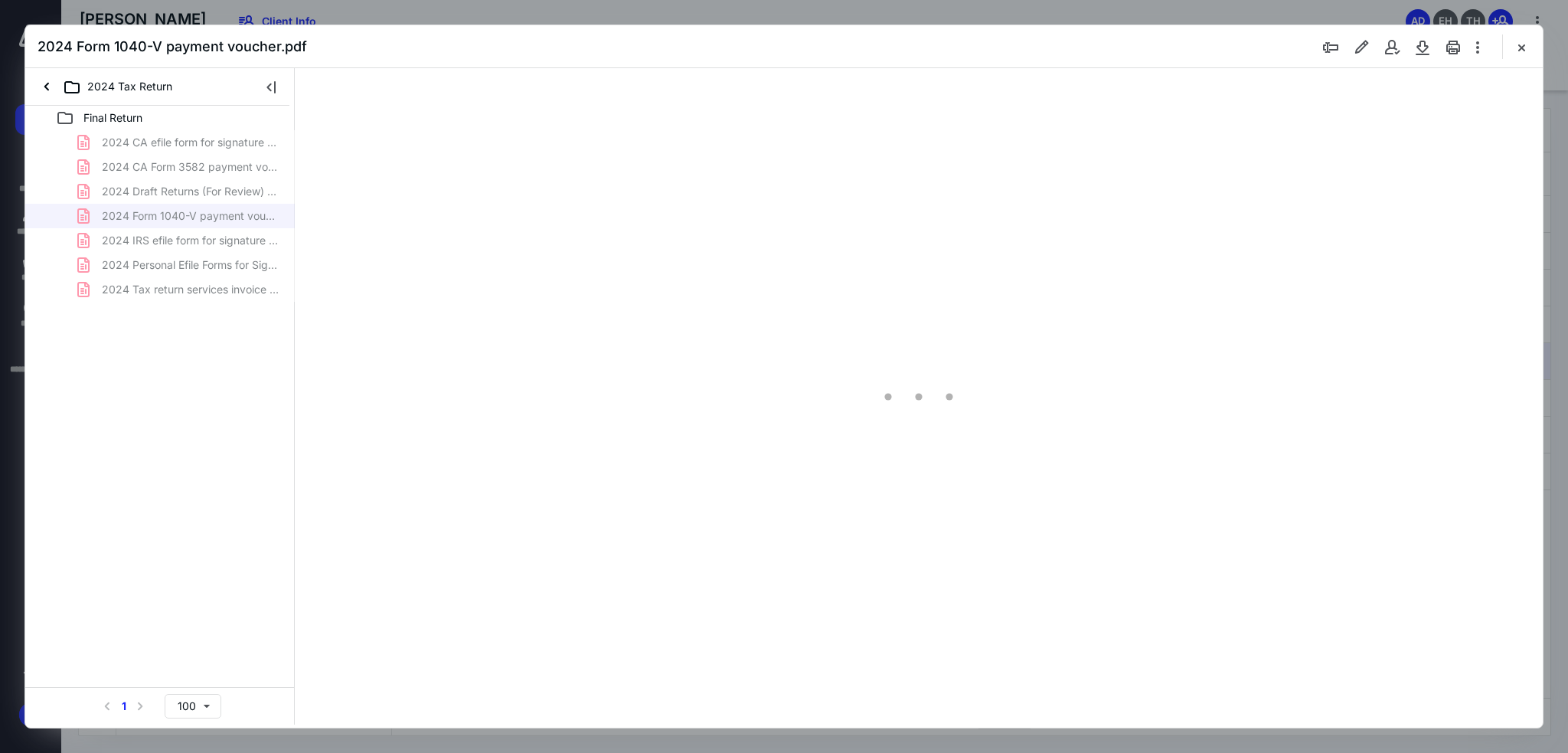 scroll, scrollTop: 0, scrollLeft: 0, axis: both 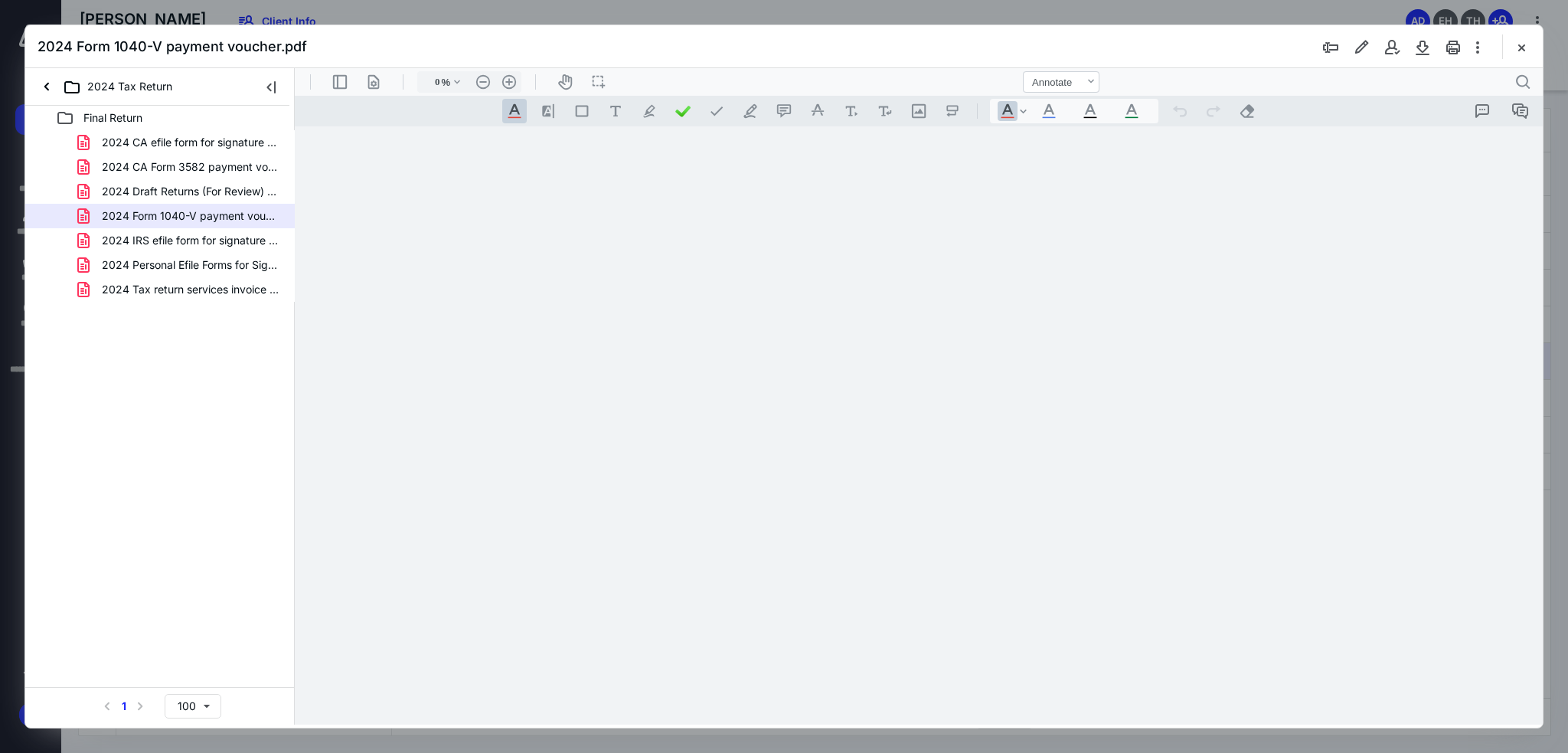 type on "98" 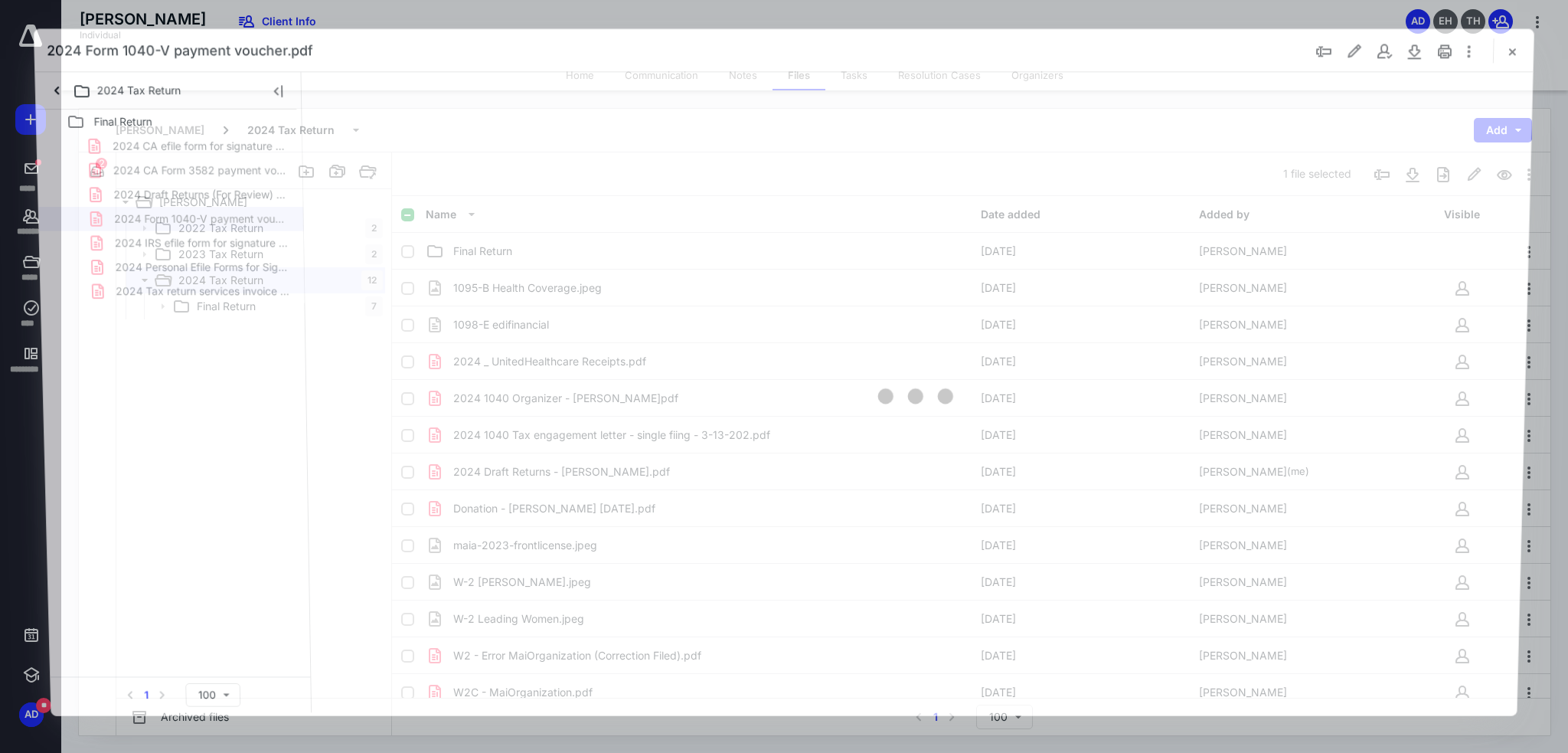 scroll, scrollTop: 0, scrollLeft: 0, axis: both 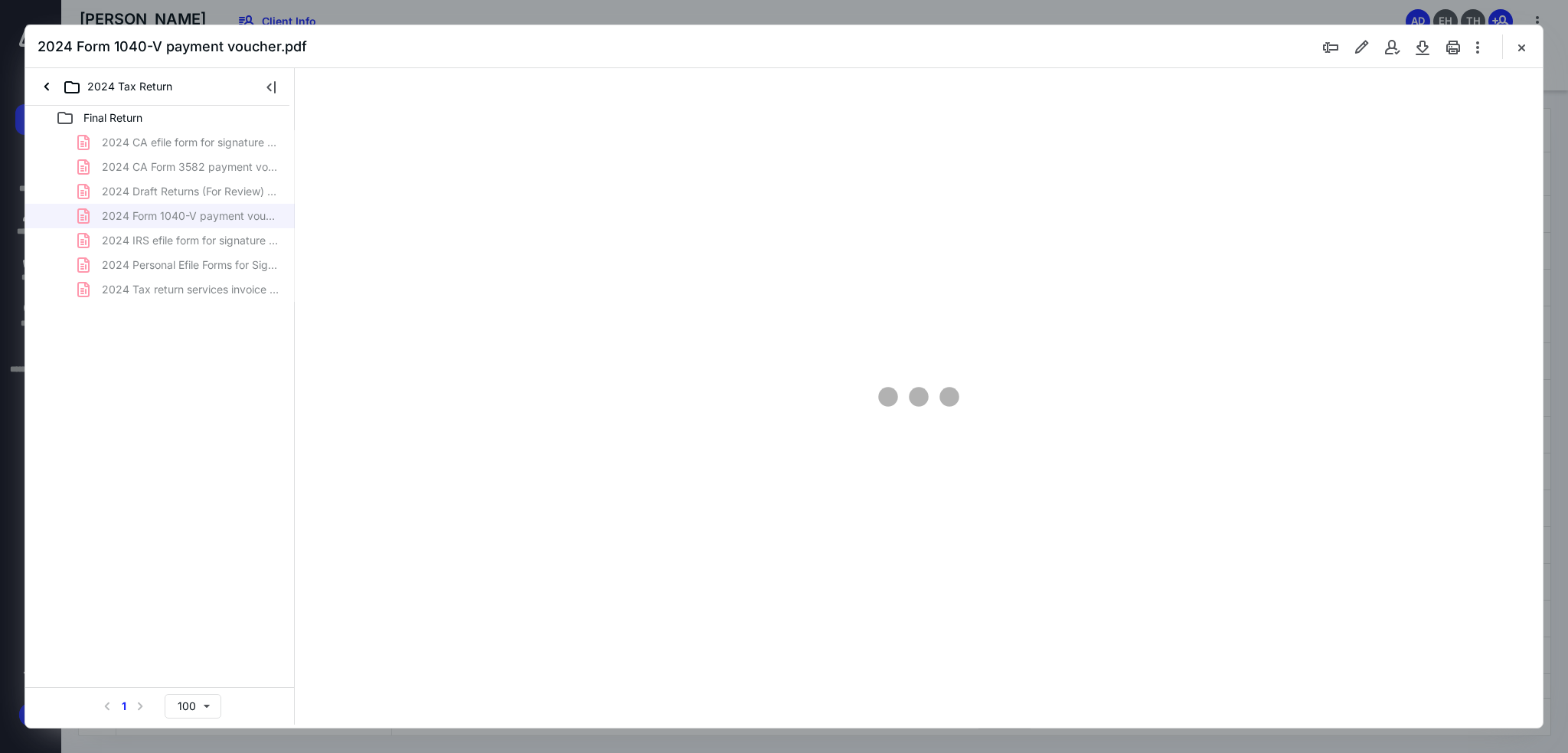 type on "98" 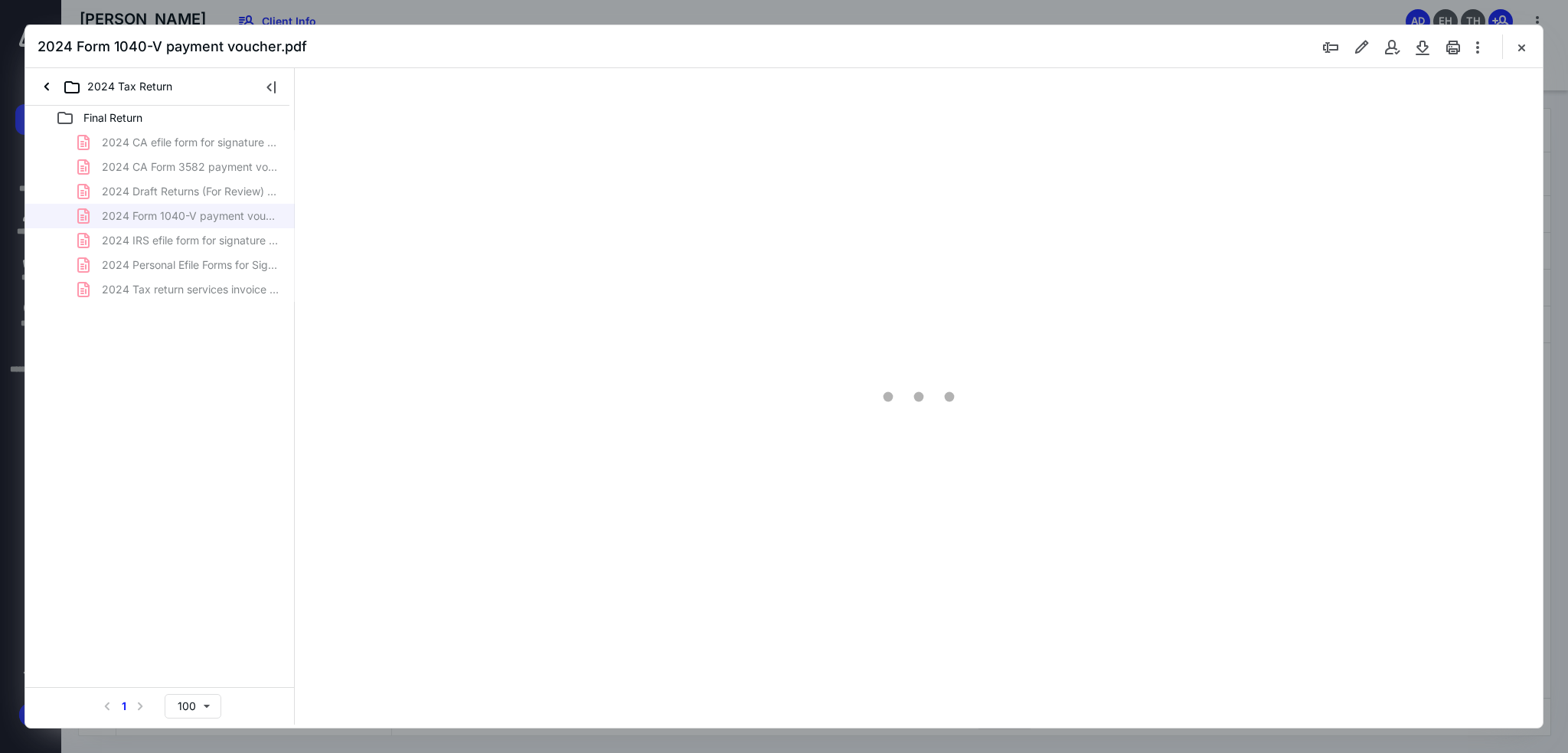scroll, scrollTop: 0, scrollLeft: 0, axis: both 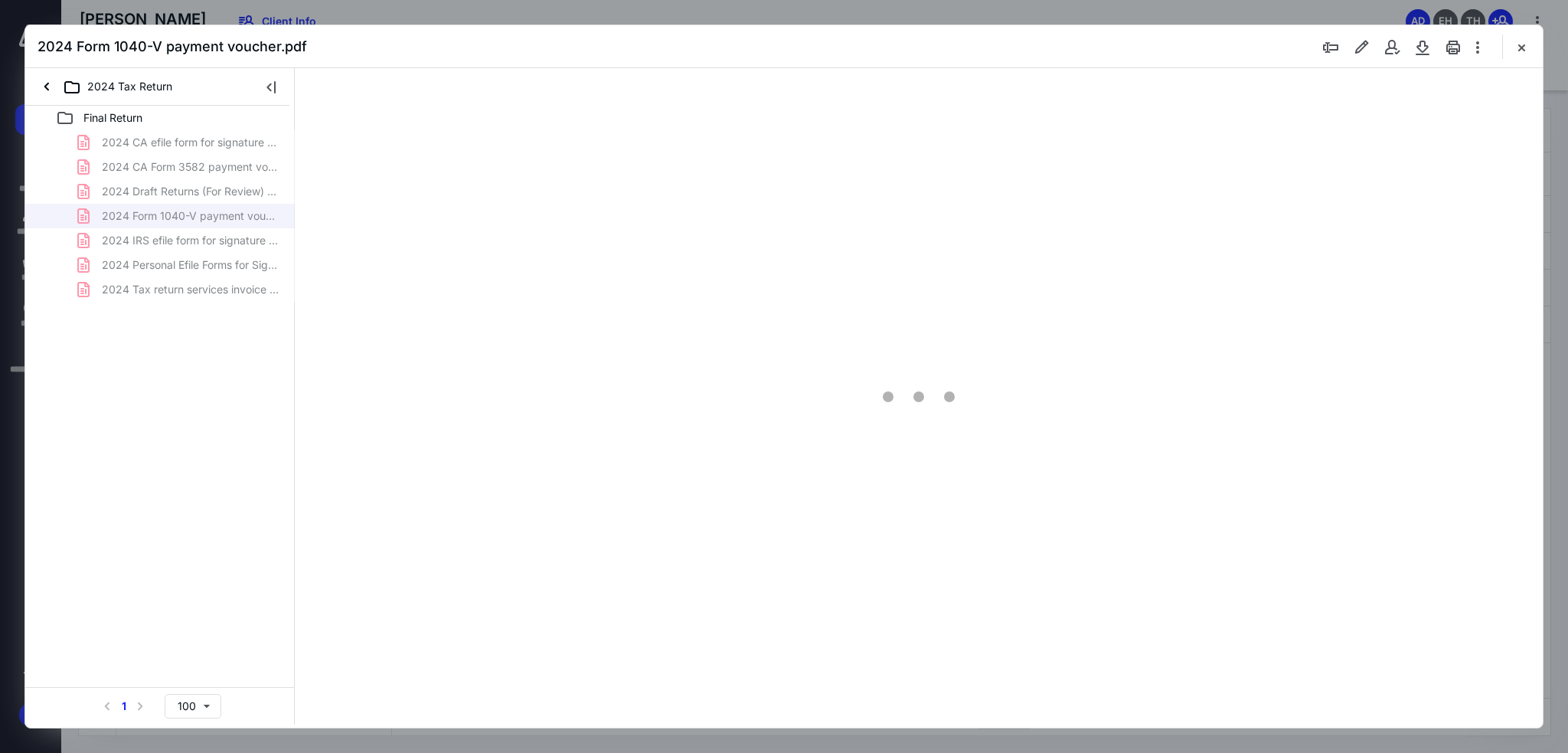 type on "98" 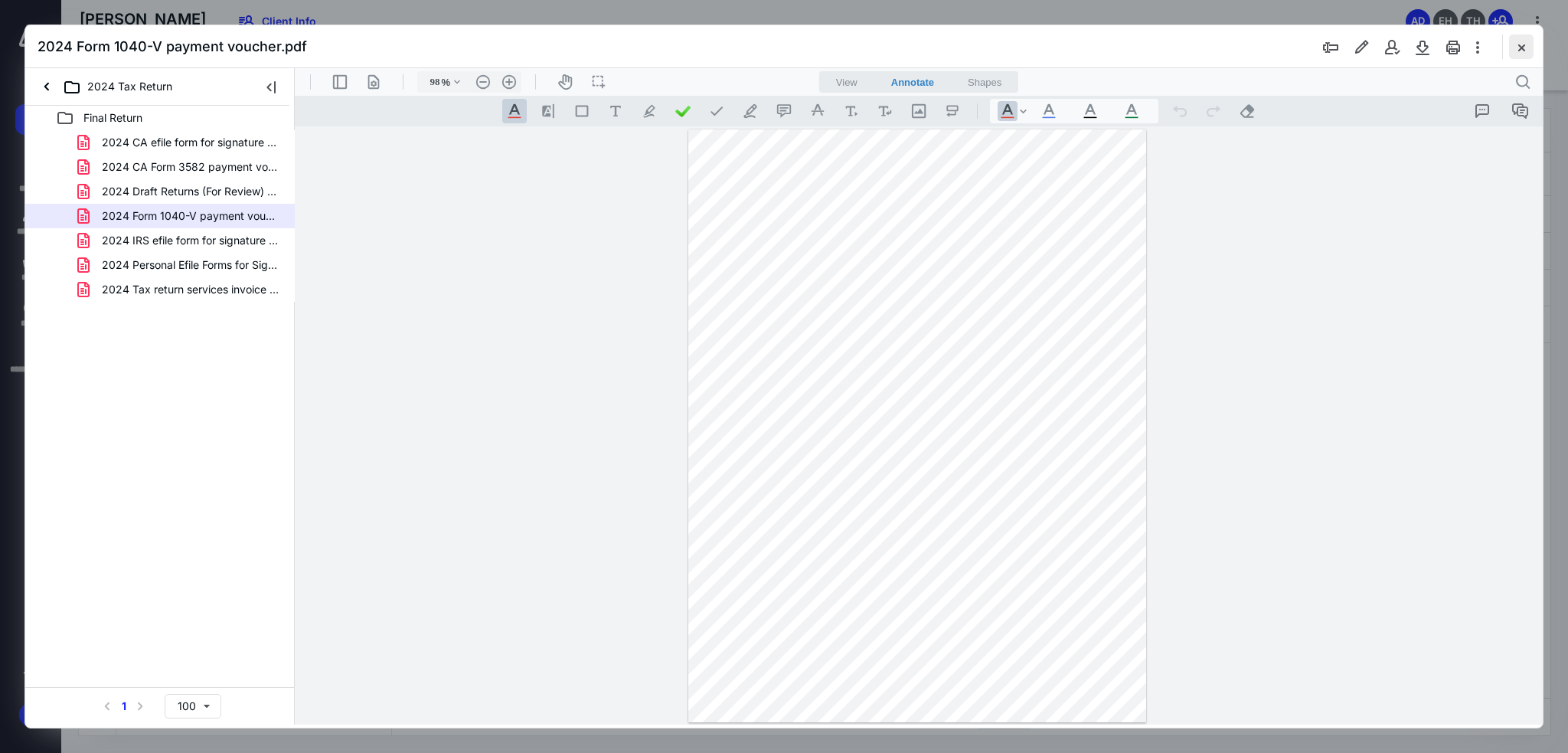 click at bounding box center [1521, 47] 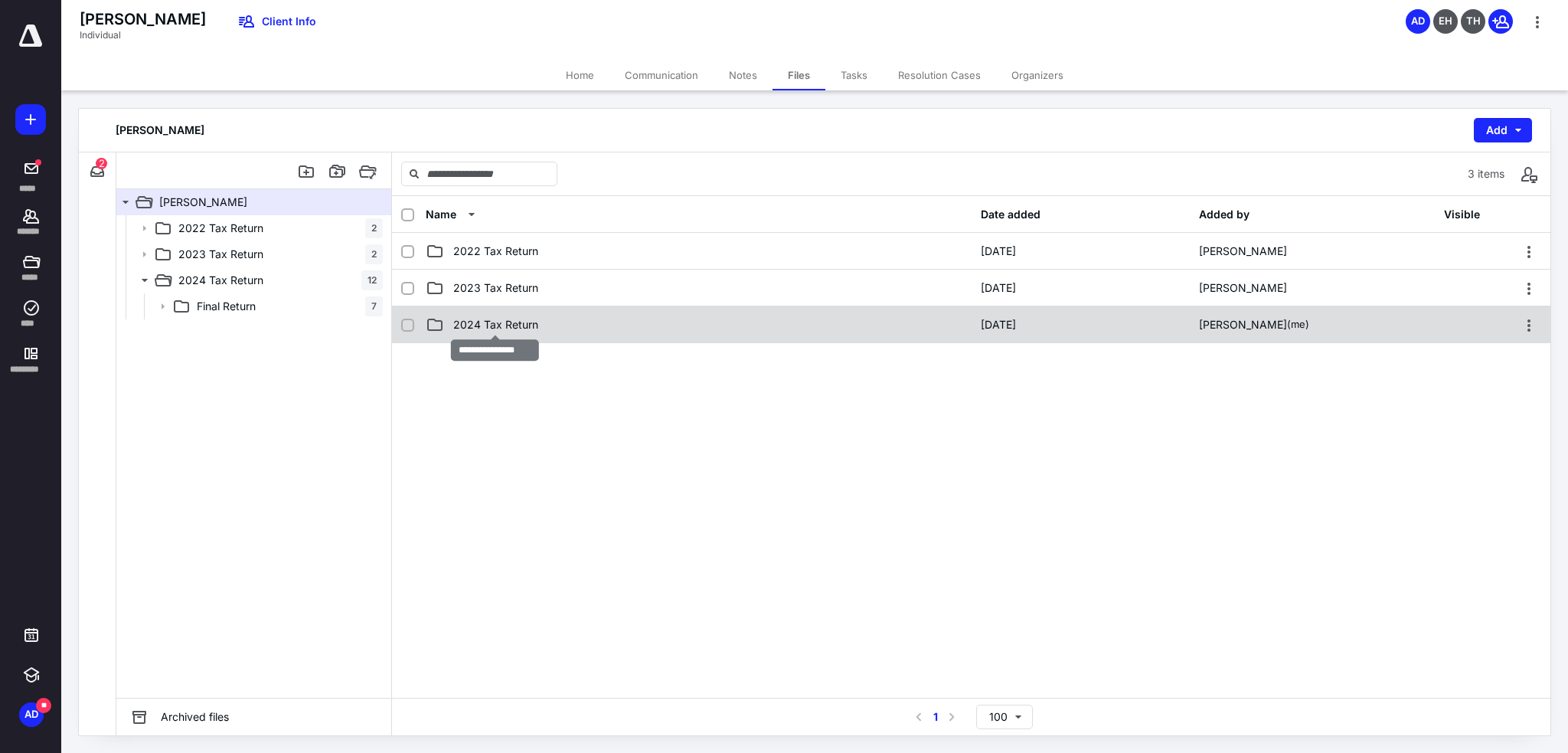 click on "2024 Tax Return" at bounding box center [495, 325] 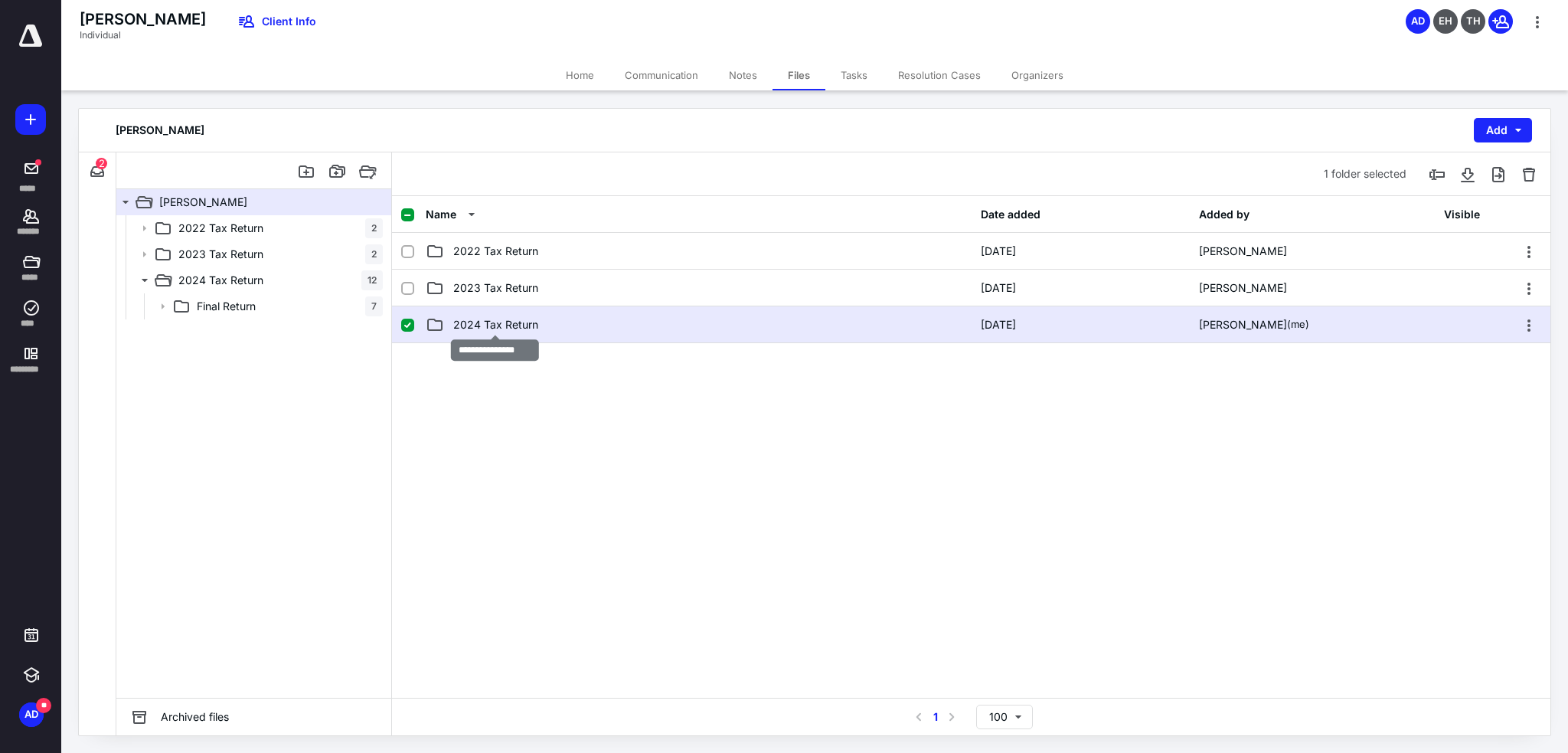 click on "2024 Tax Return" at bounding box center (495, 325) 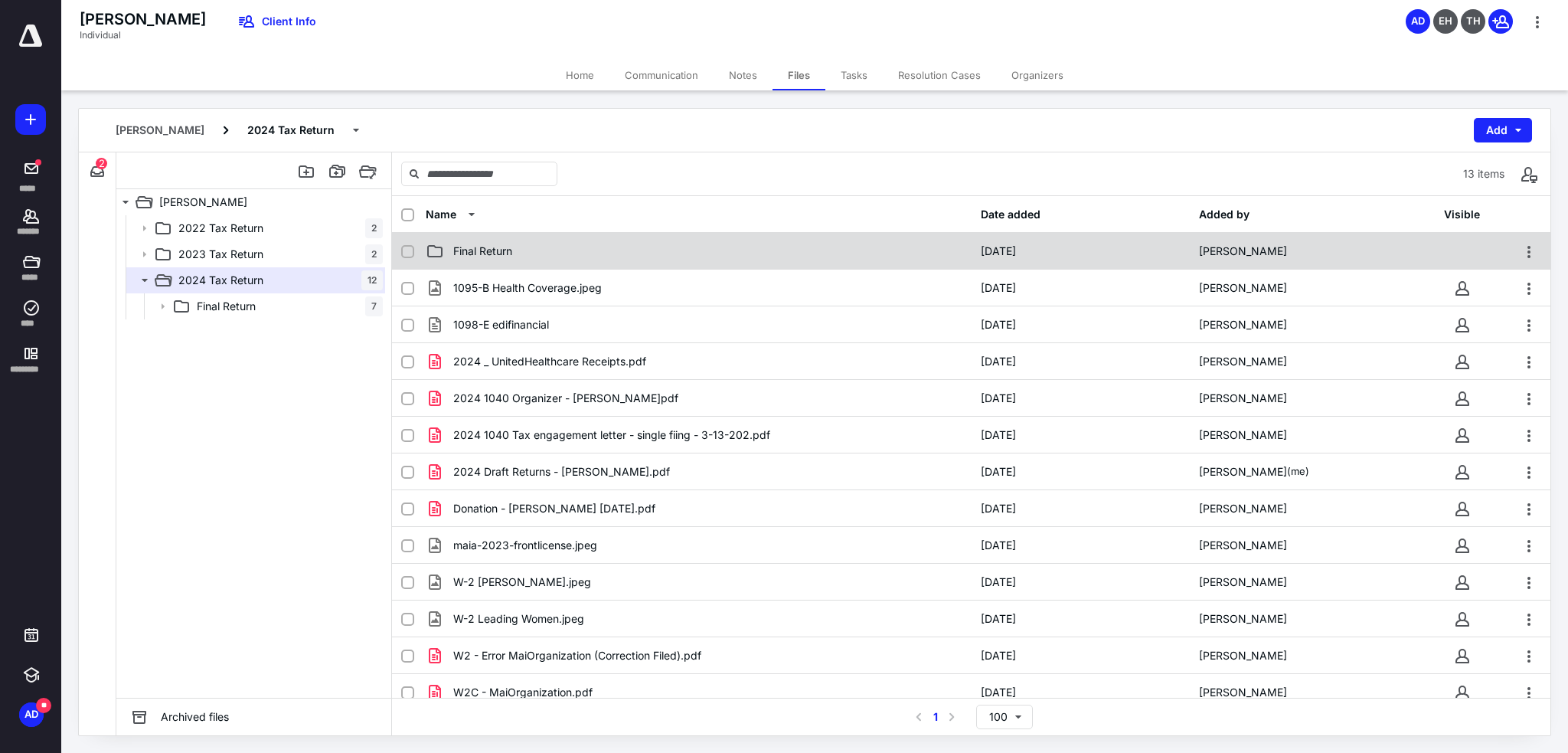 click on "Final Return" at bounding box center [482, 251] 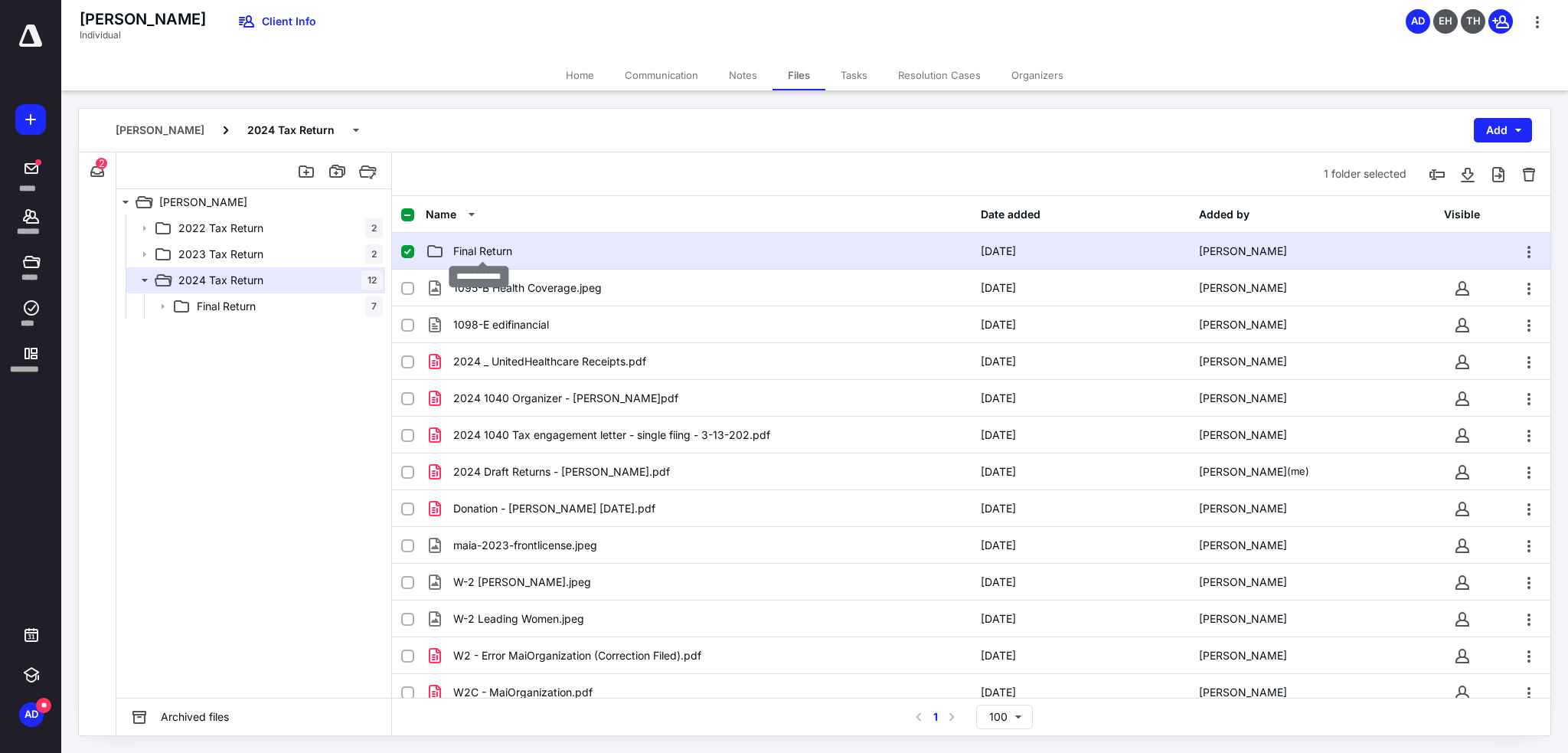 checkbox on "true" 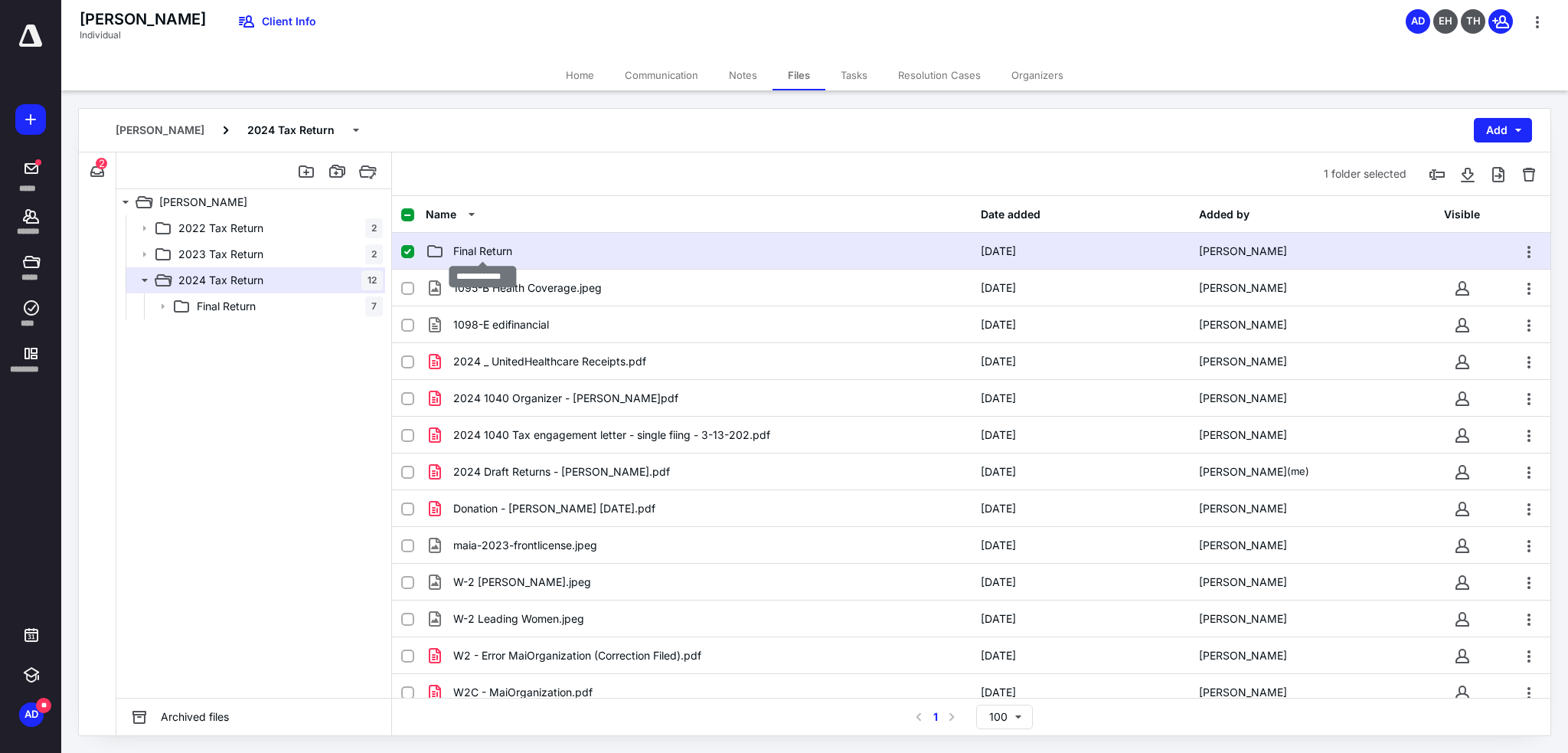 click on "Final Return" at bounding box center [482, 251] 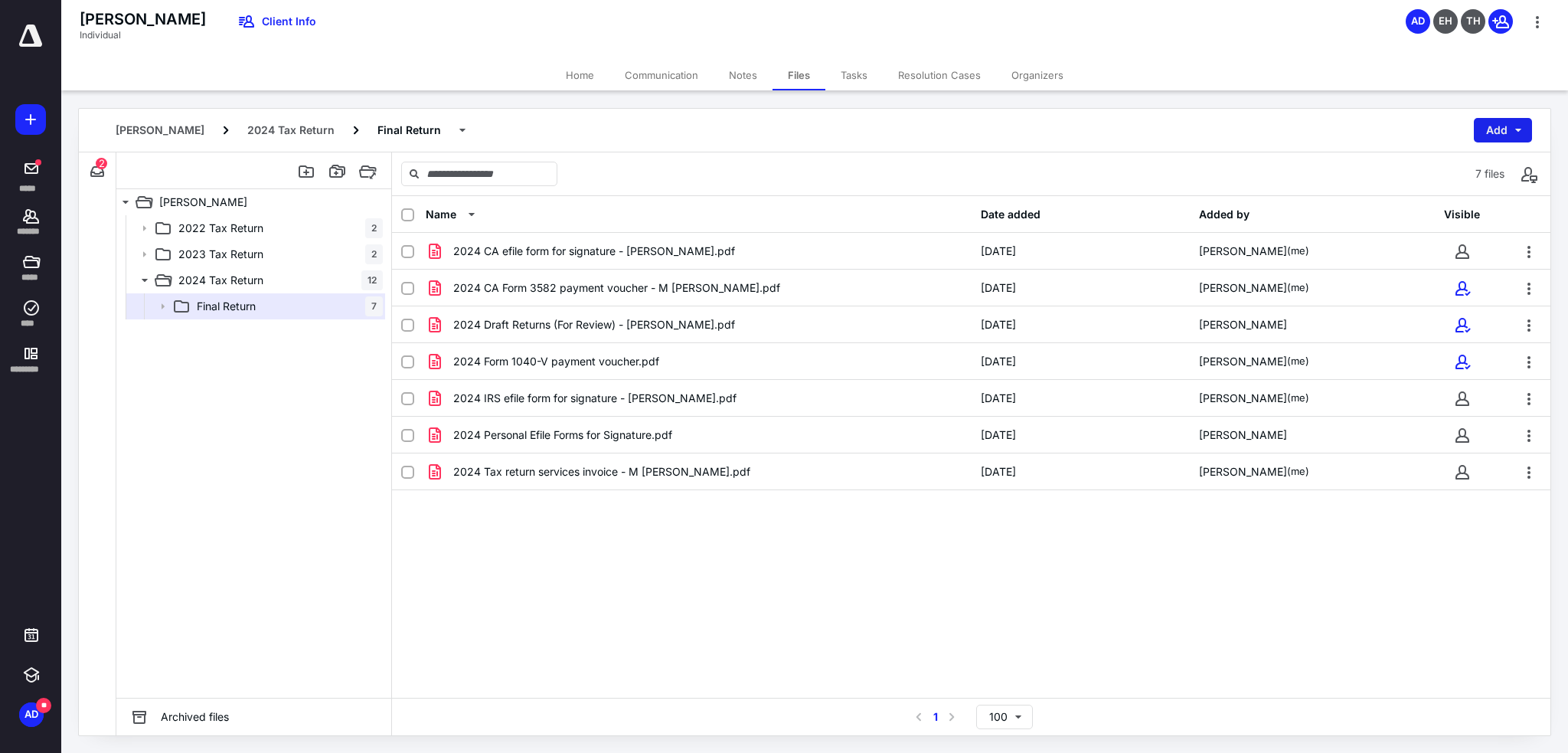 click on "Add" at bounding box center (1503, 130) 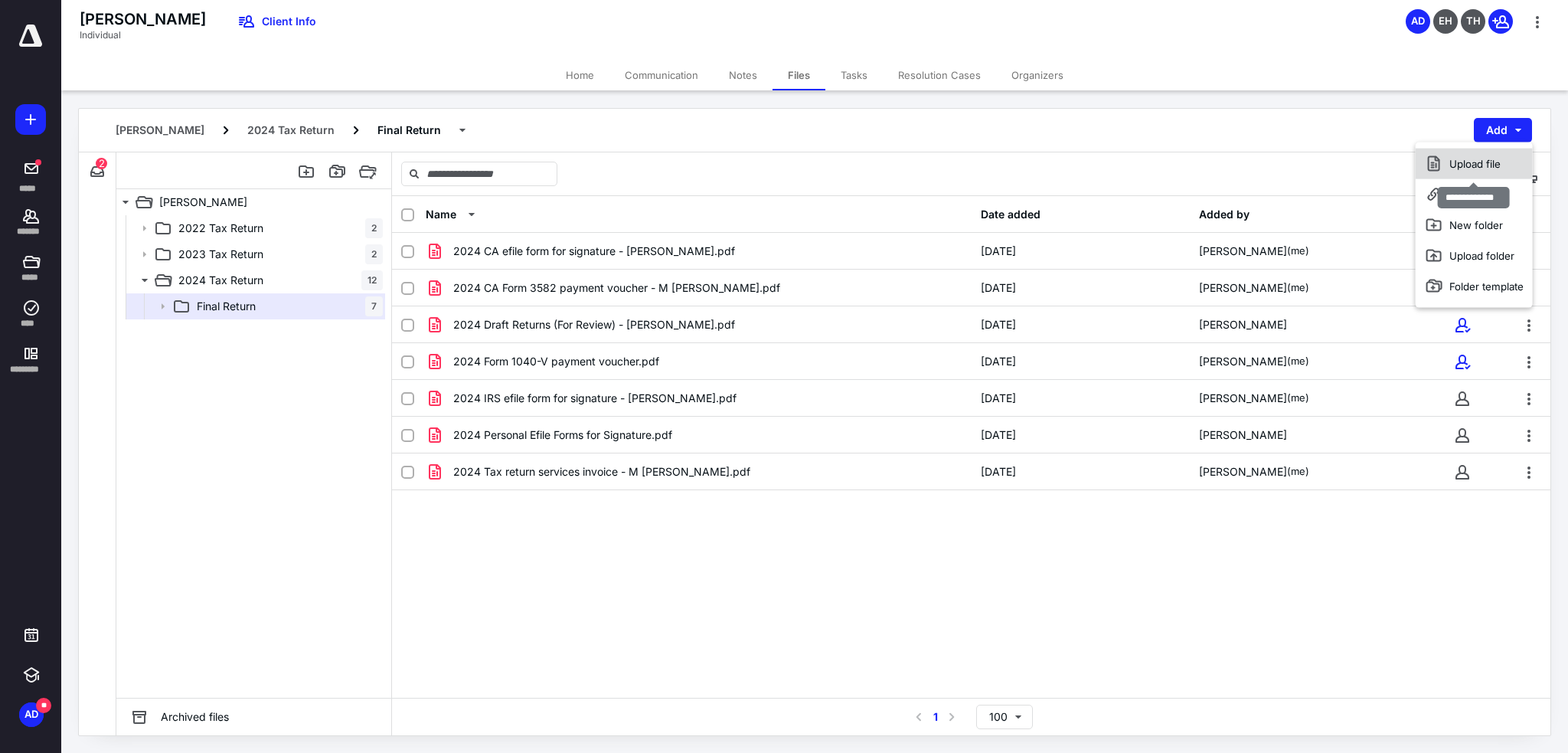 click on "Upload file" at bounding box center (1474, 164) 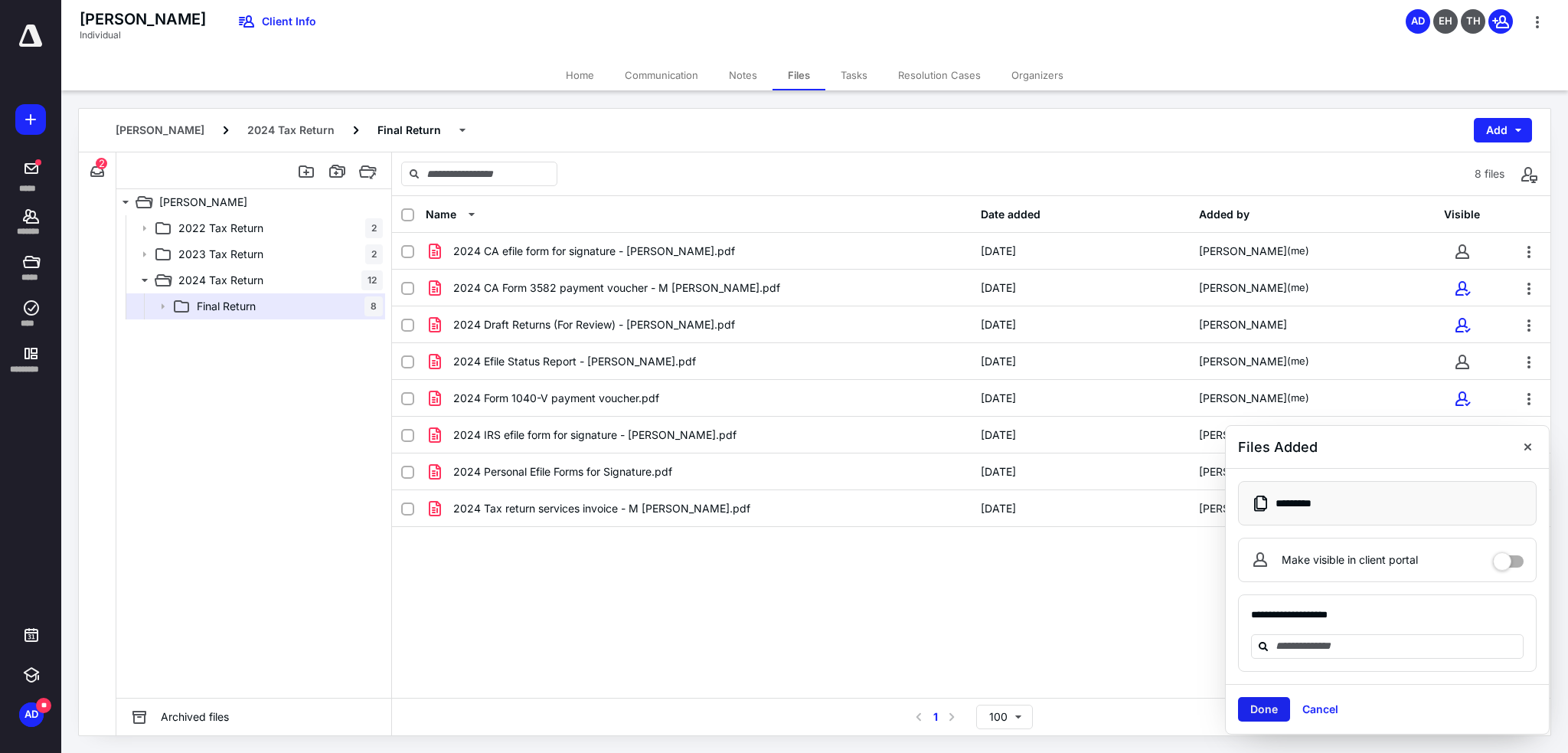 click on "Done" at bounding box center [1264, 709] 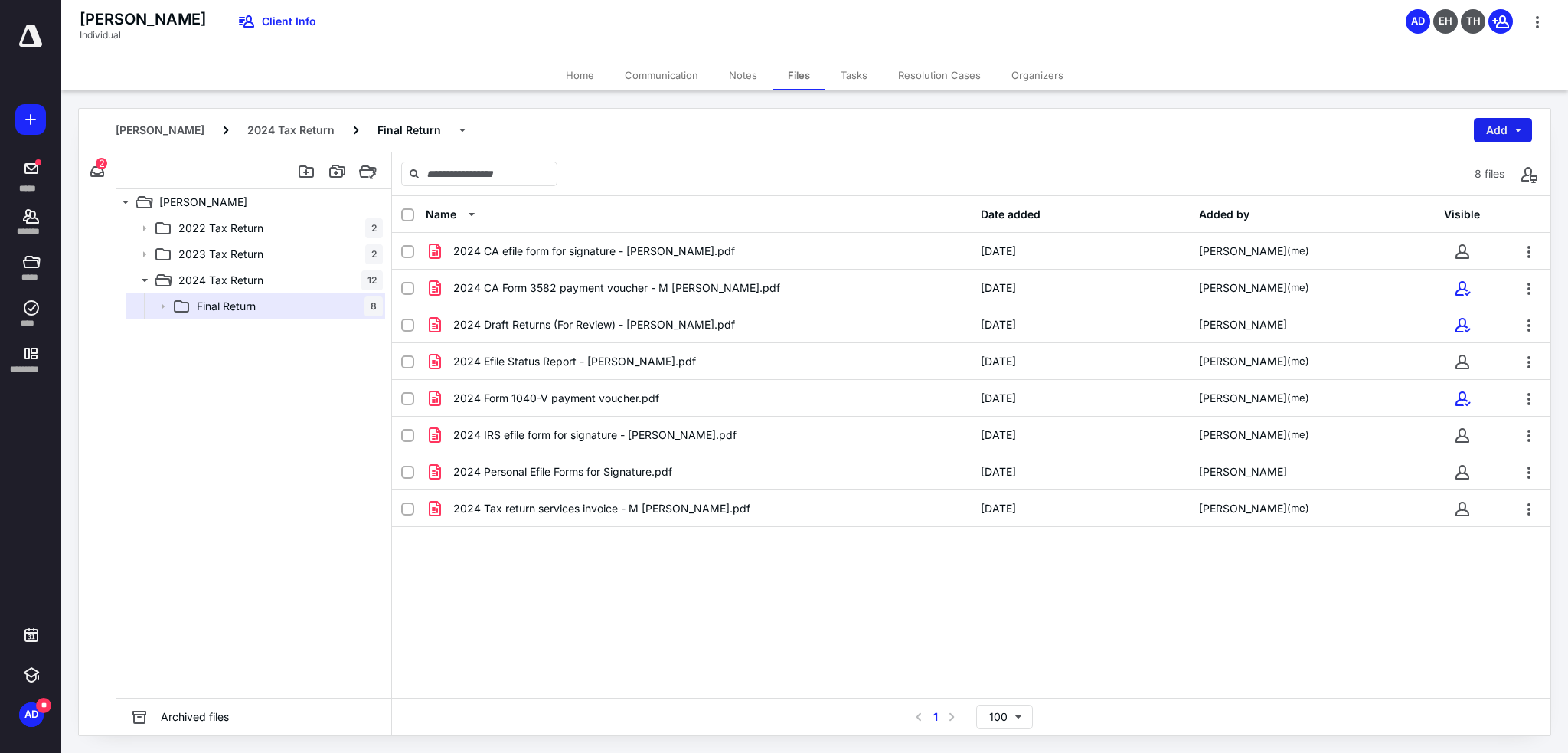 click on "Add" at bounding box center [1503, 130] 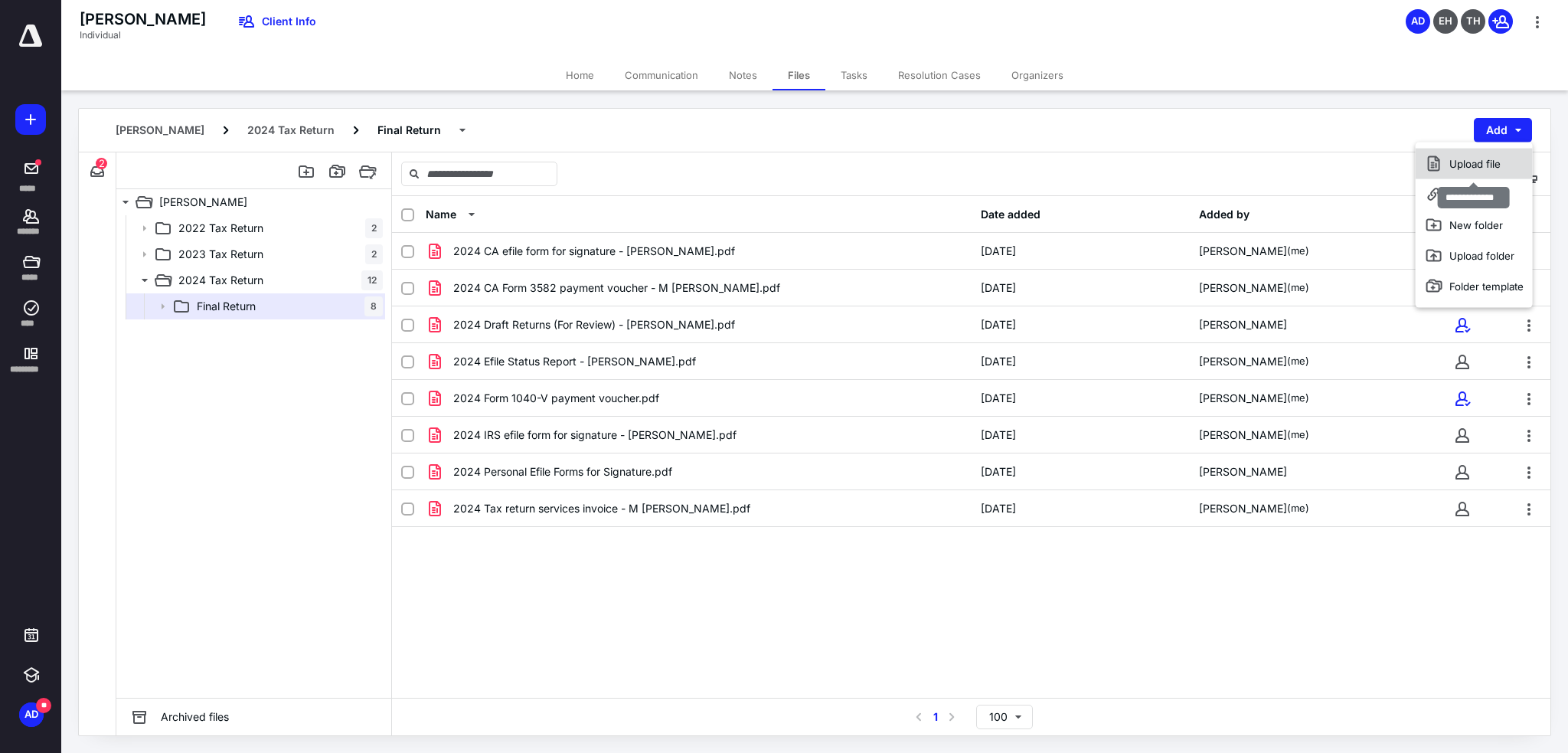 click on "Upload file" at bounding box center (1474, 164) 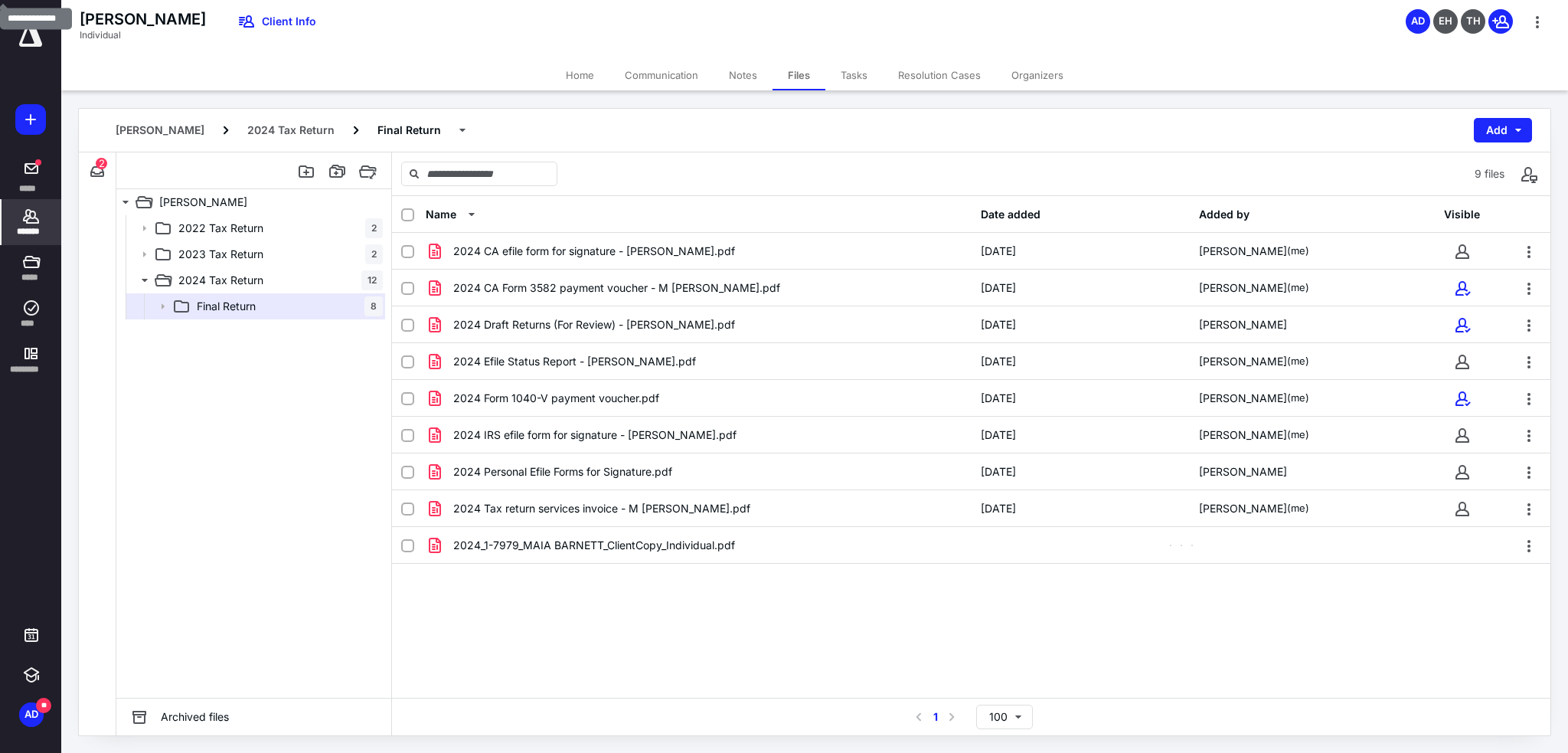 click 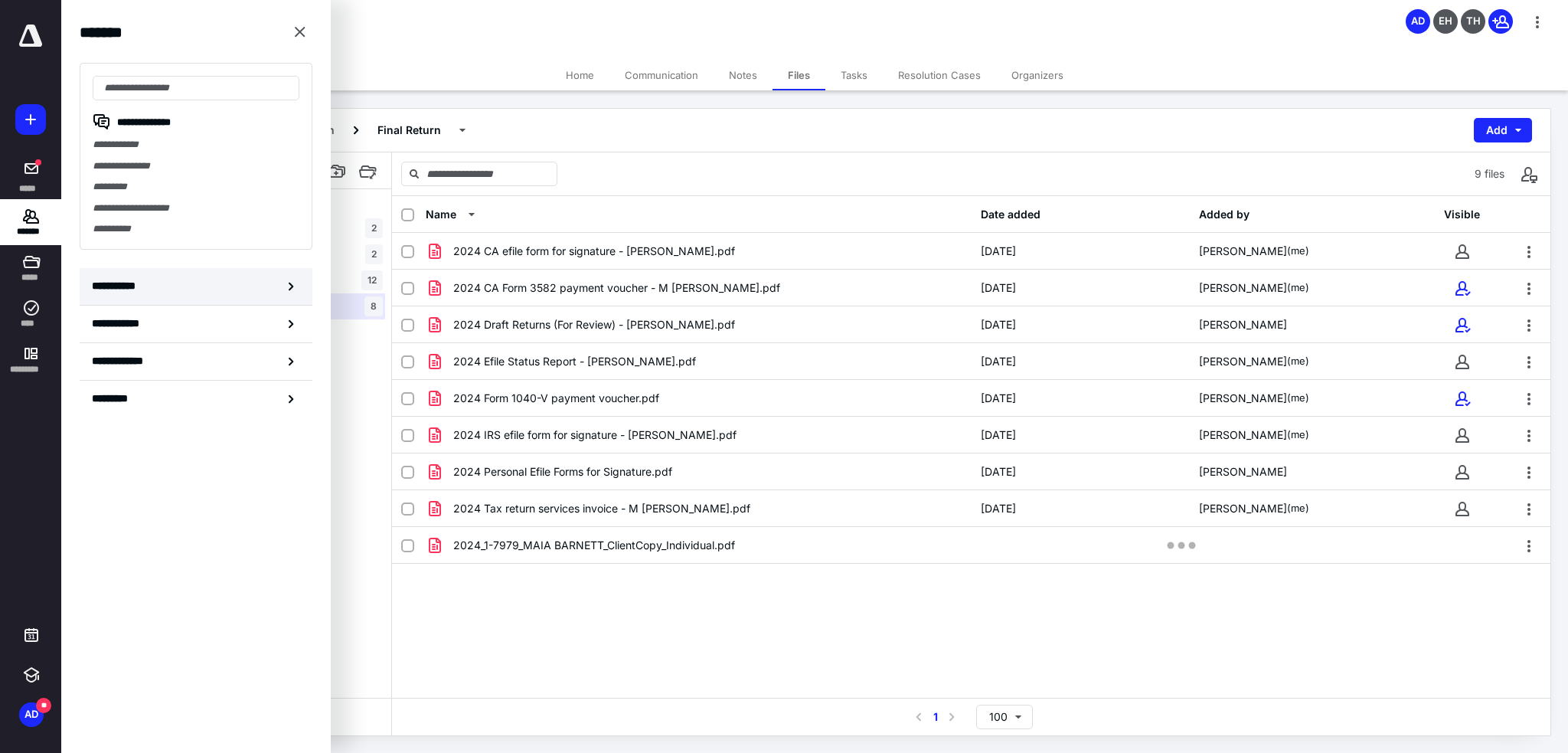 click on "**********" at bounding box center (117, 286) 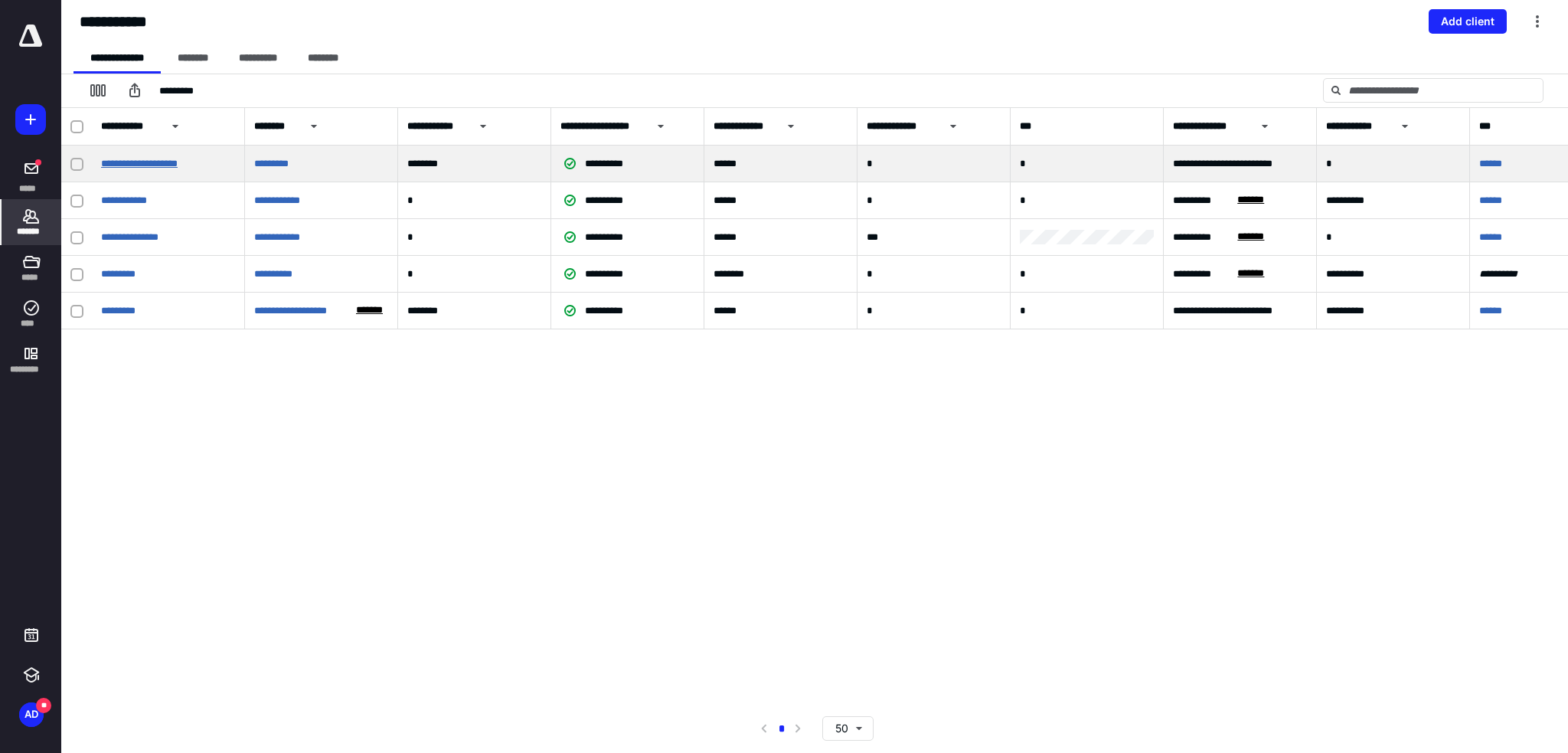 click on "**********" at bounding box center [139, 163] 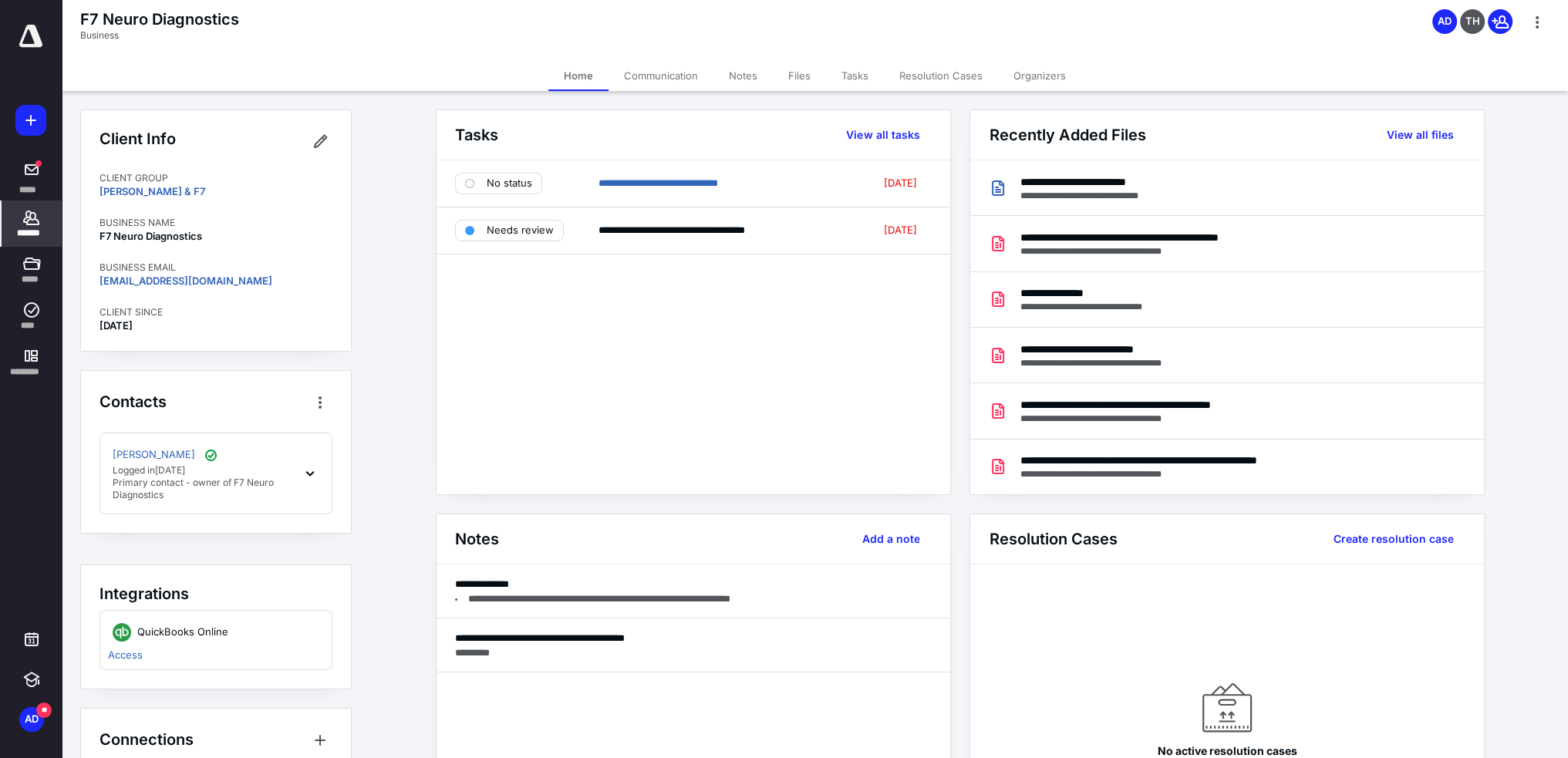 click on "Files" at bounding box center [799, 76] 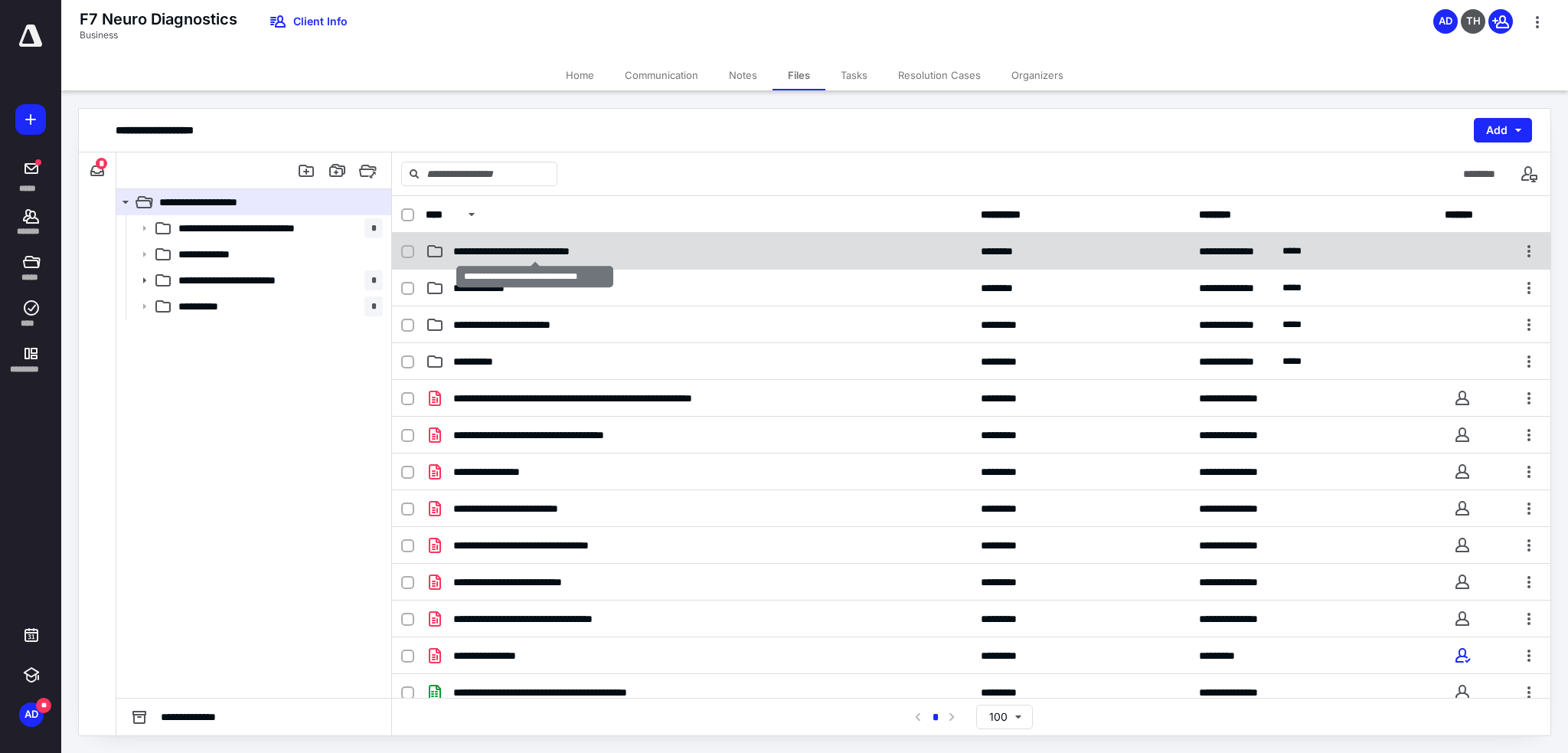 click on "**********" at bounding box center [535, 251] 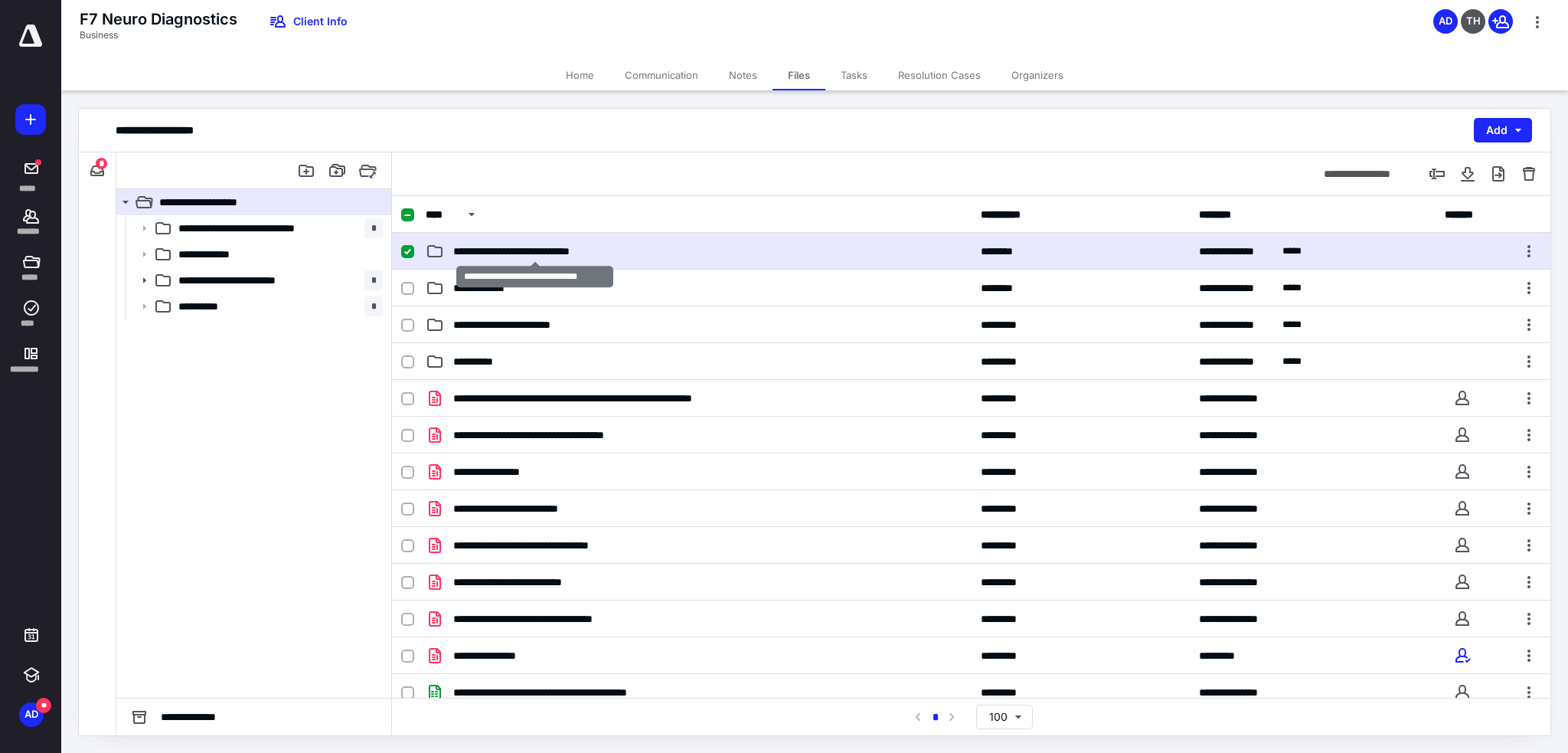 click on "**********" at bounding box center [535, 251] 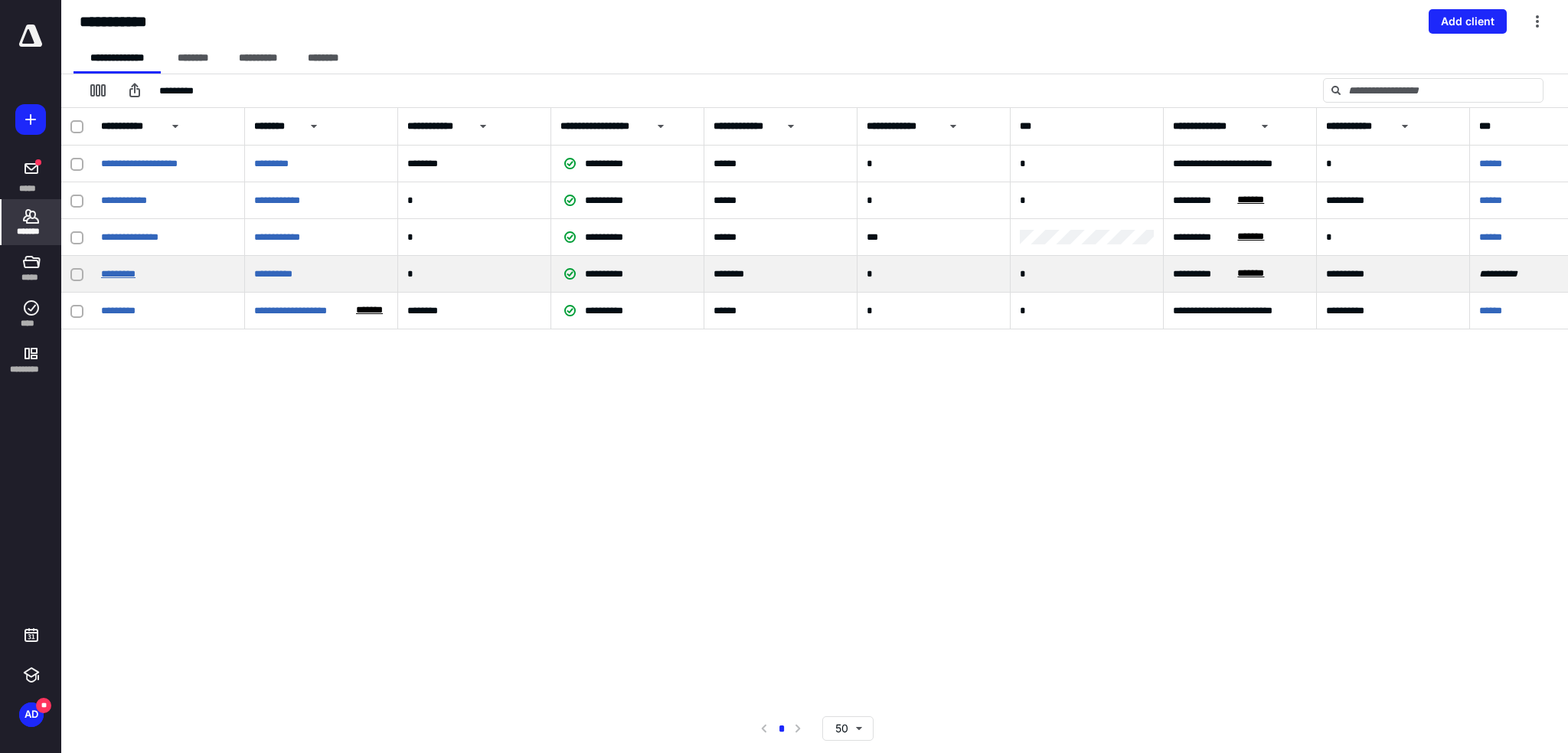 click on "*********" at bounding box center [118, 273] 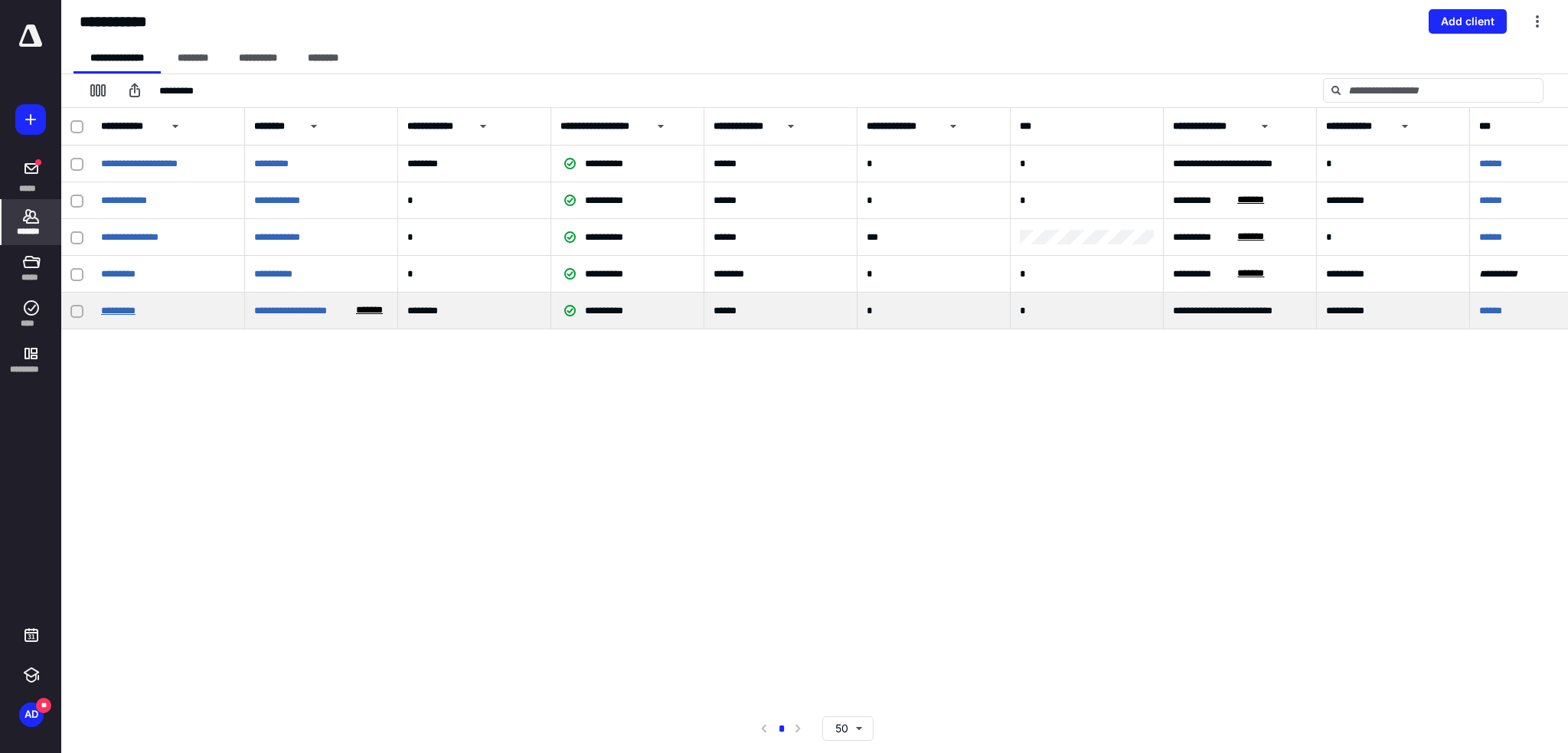 click on "*********" at bounding box center (118, 310) 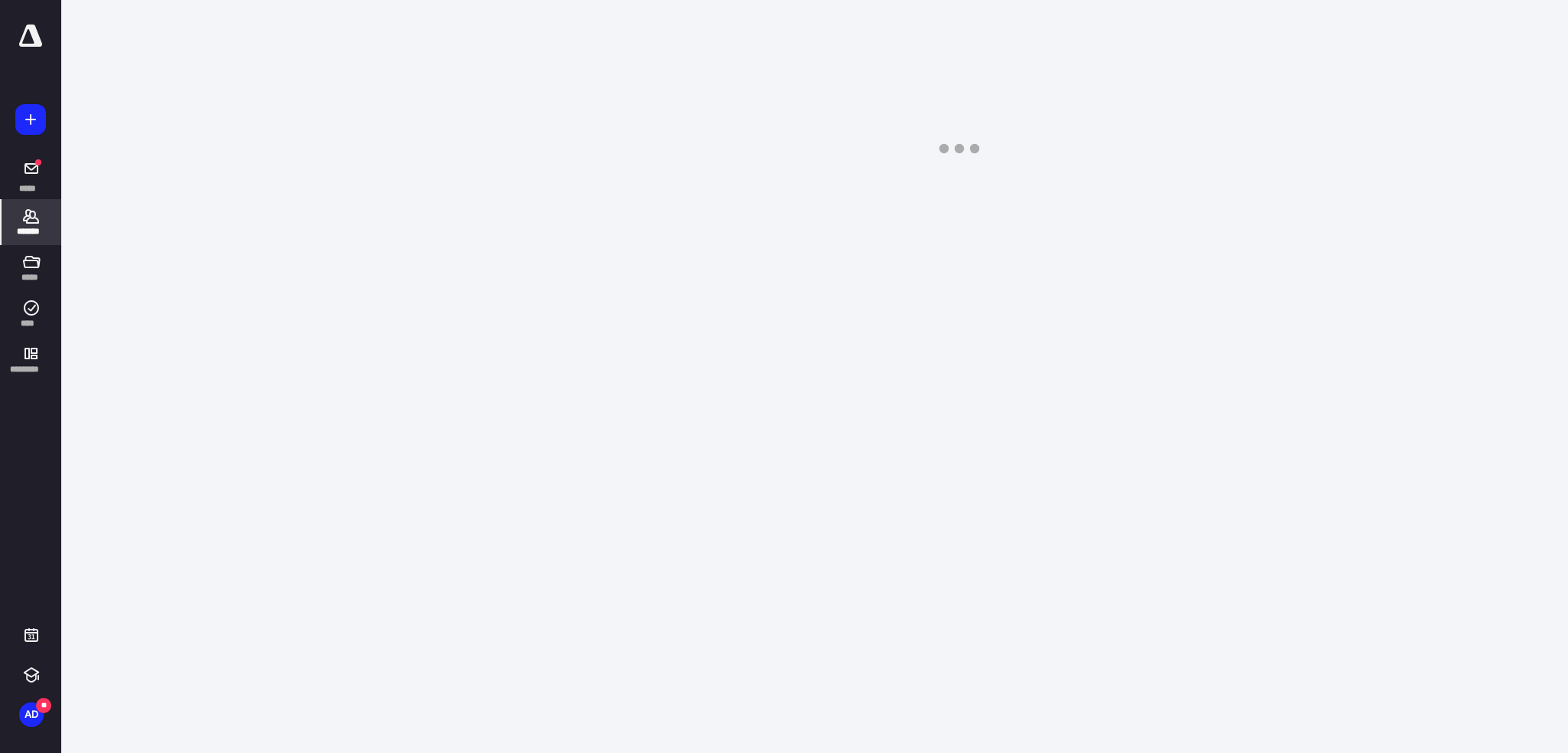 click on "**********" at bounding box center [784, 376] 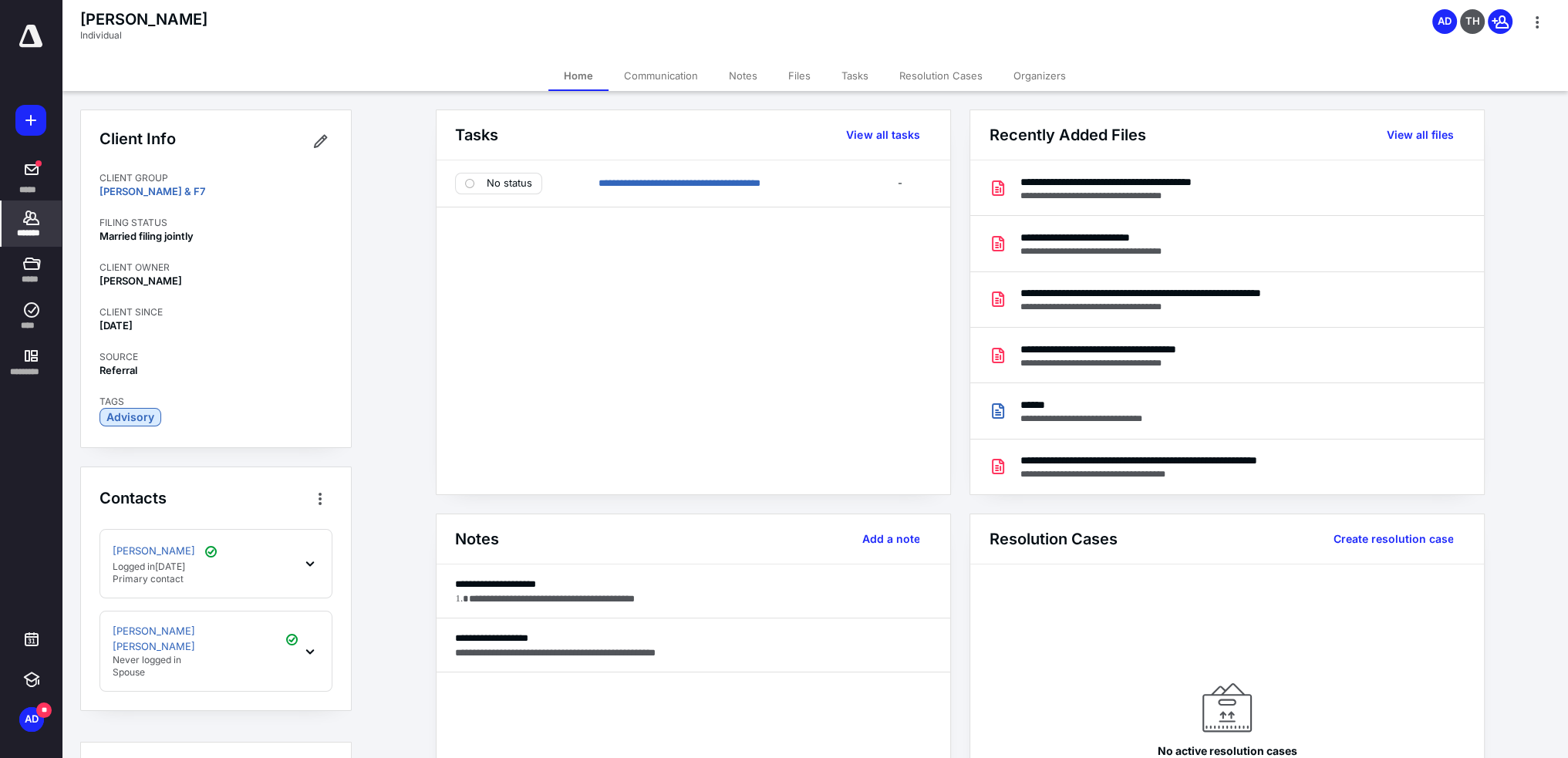 click on "Files" at bounding box center (799, 76) 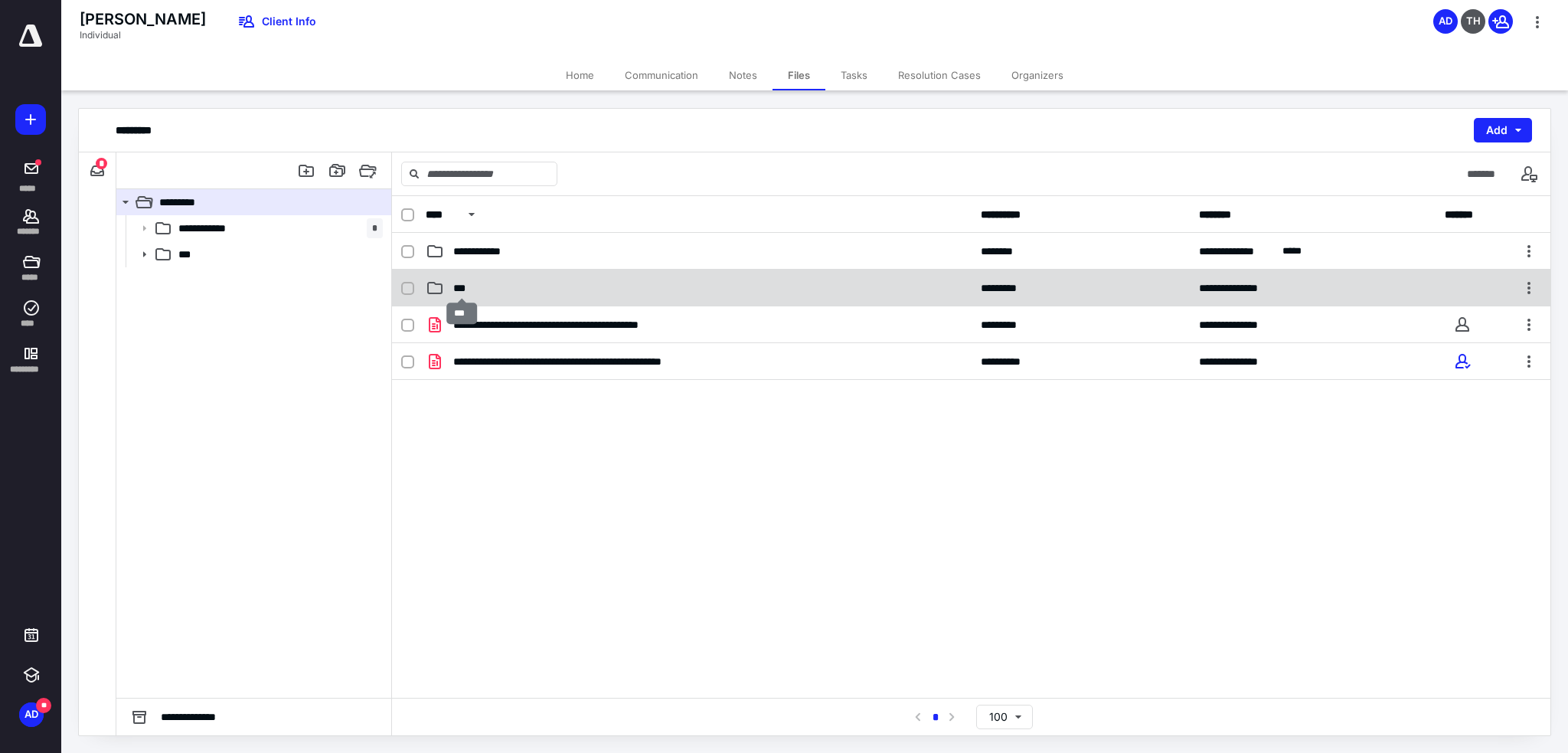 click on "***" at bounding box center (462, 288) 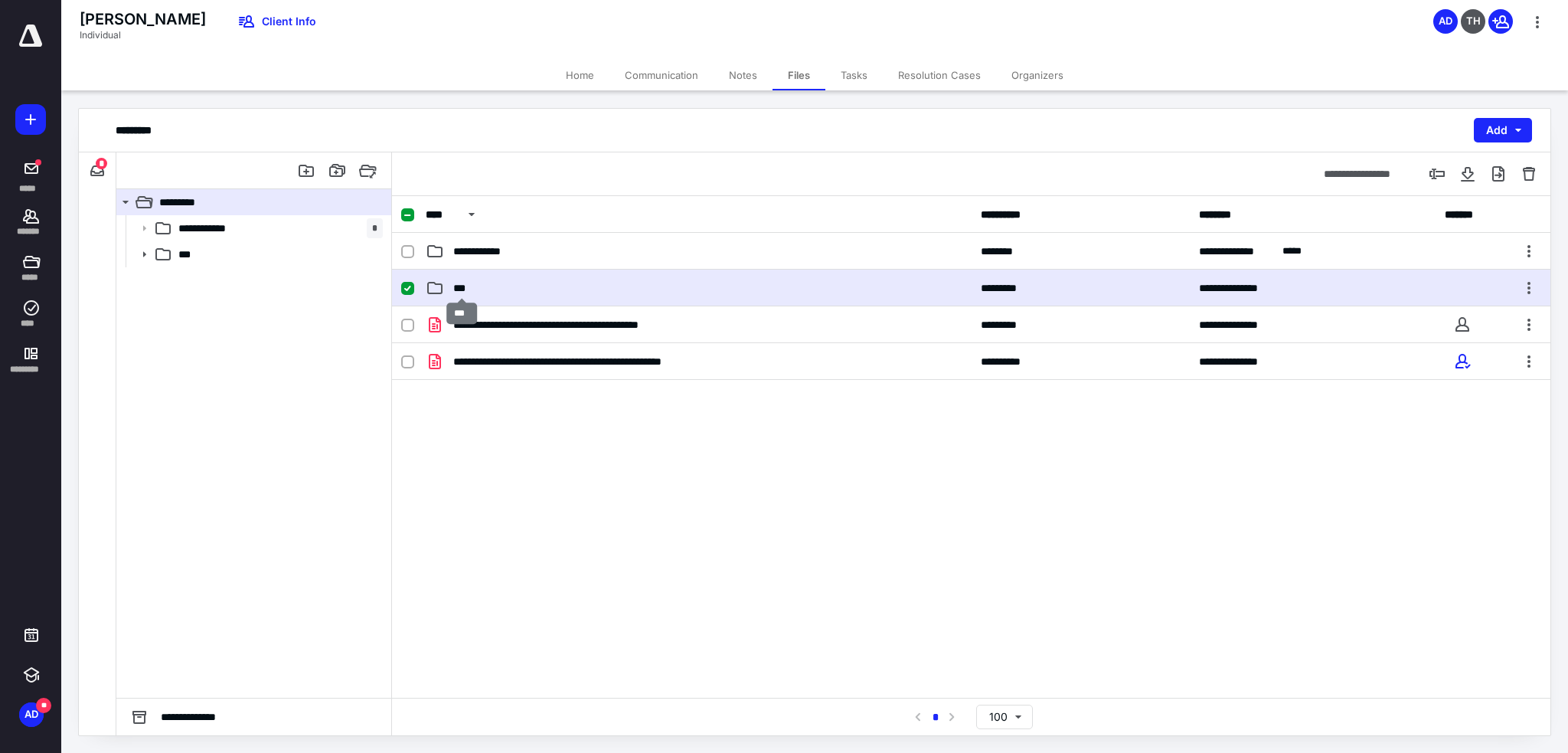 click on "***" at bounding box center (462, 288) 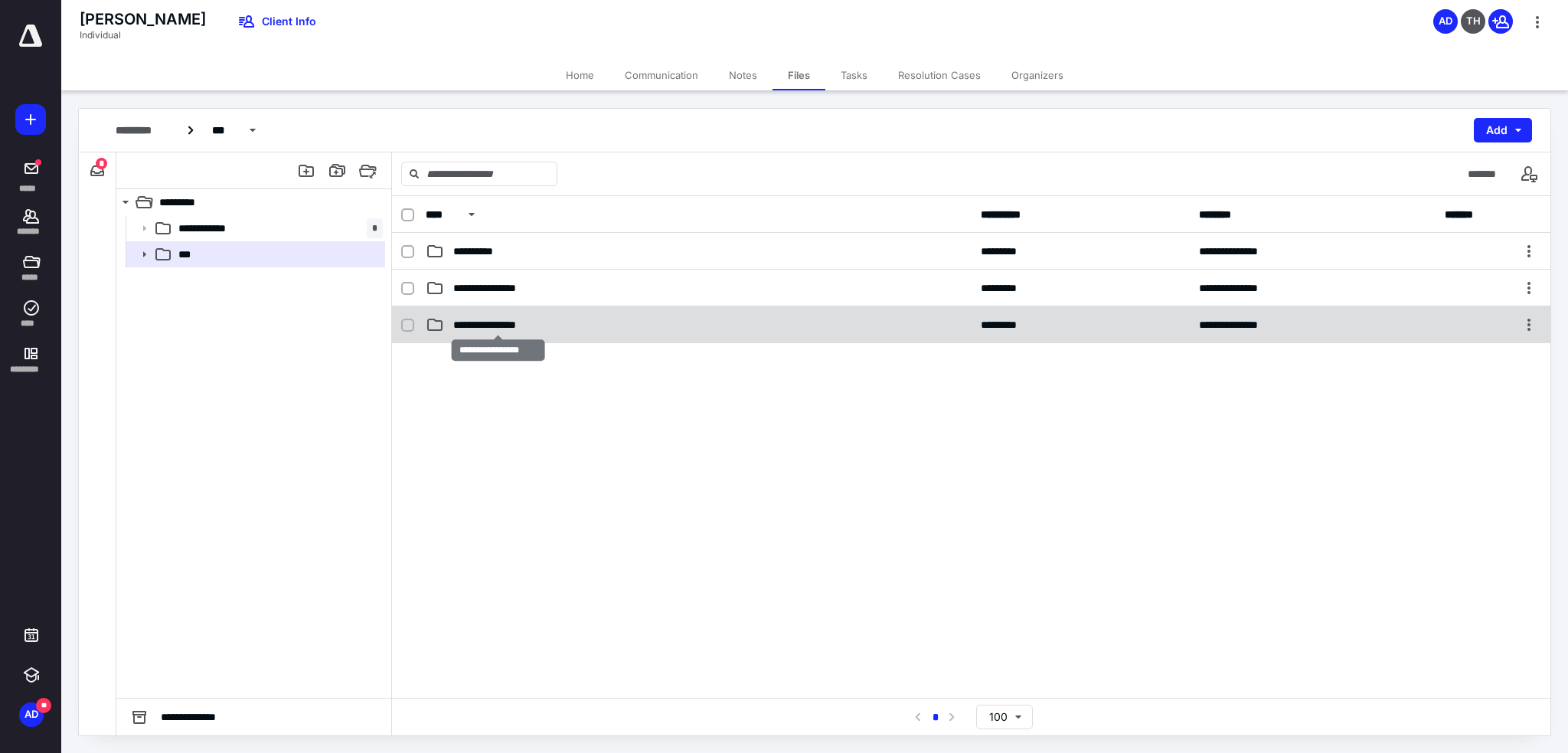 click on "**********" at bounding box center (498, 325) 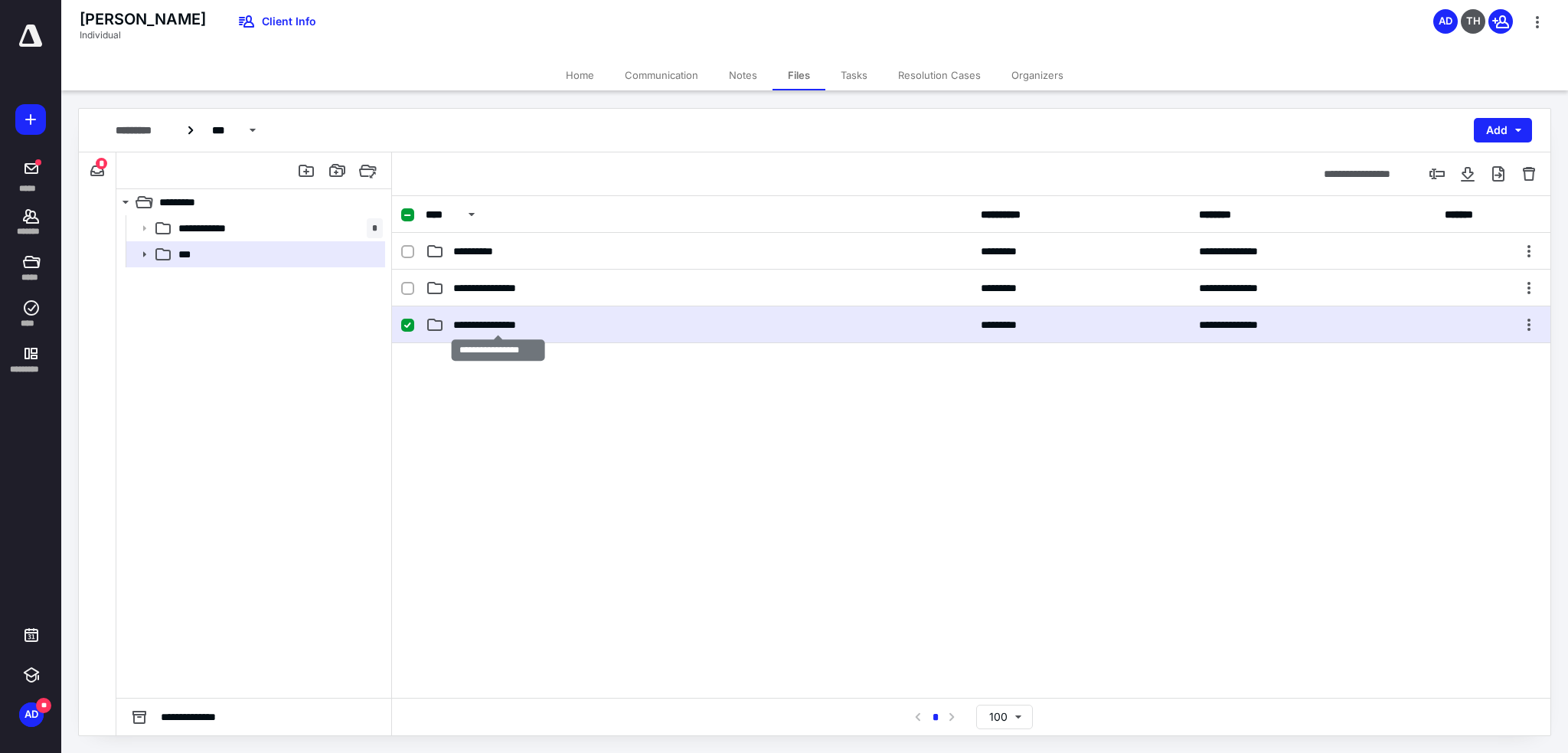 click on "**********" at bounding box center (498, 325) 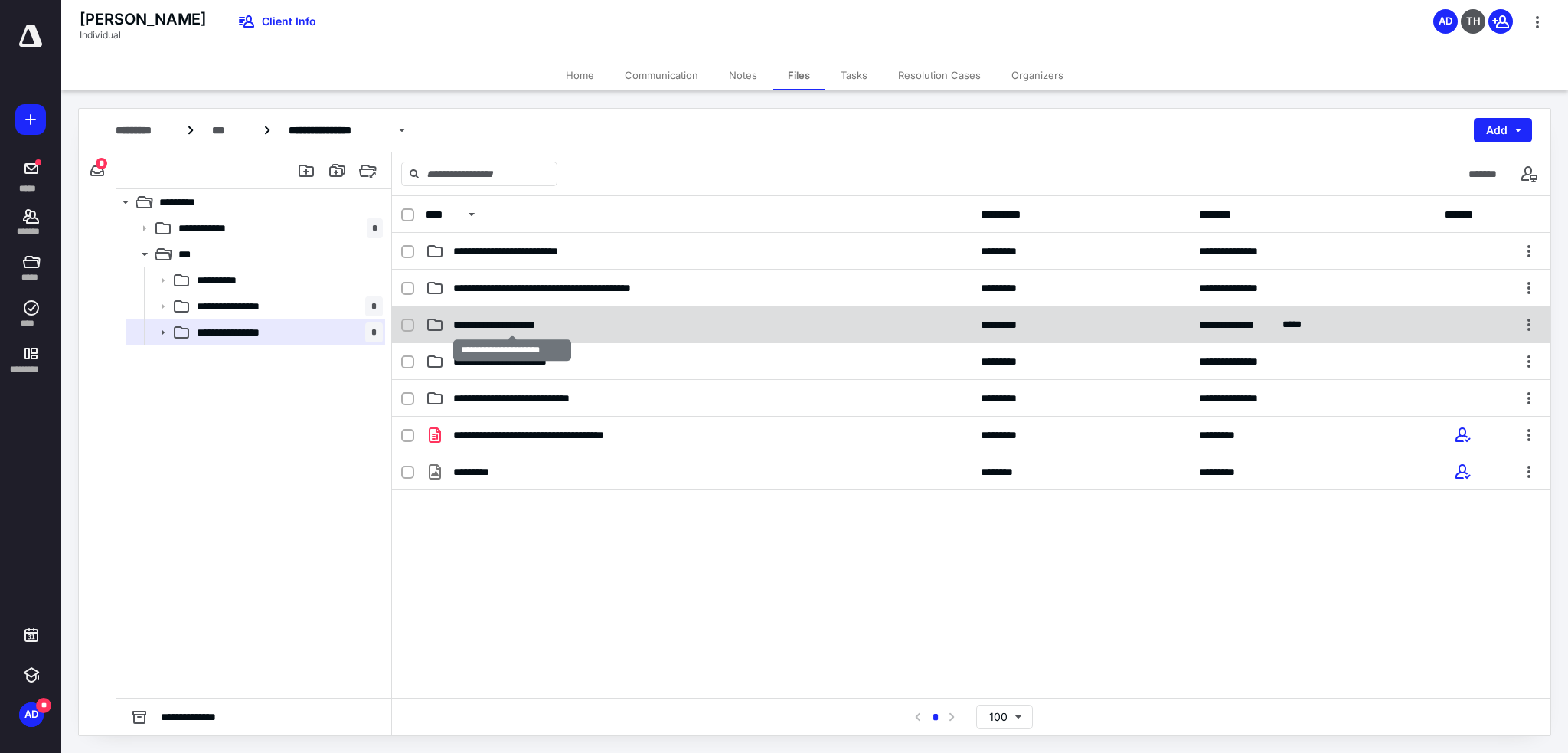click on "**********" at bounding box center (512, 325) 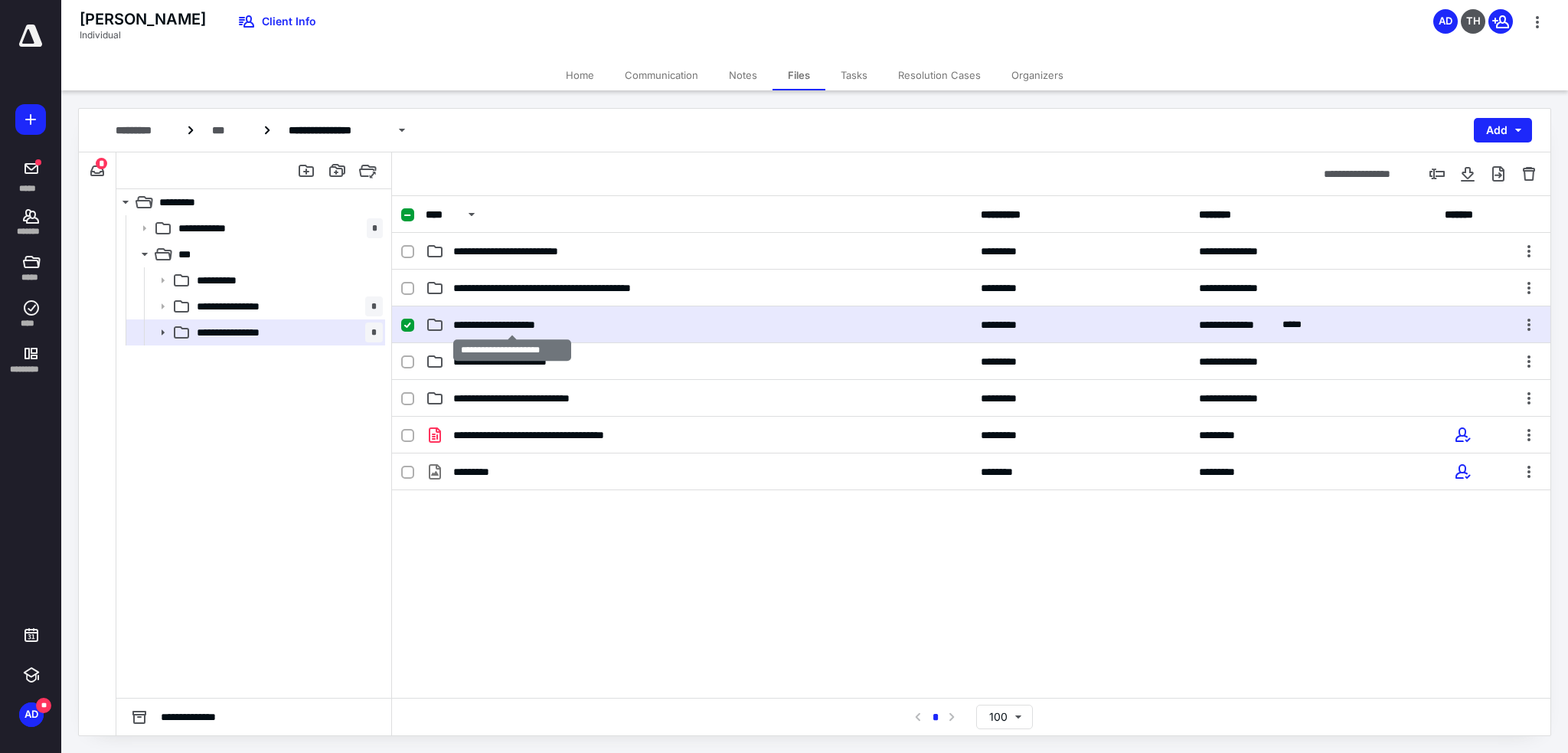 click on "**********" at bounding box center (512, 325) 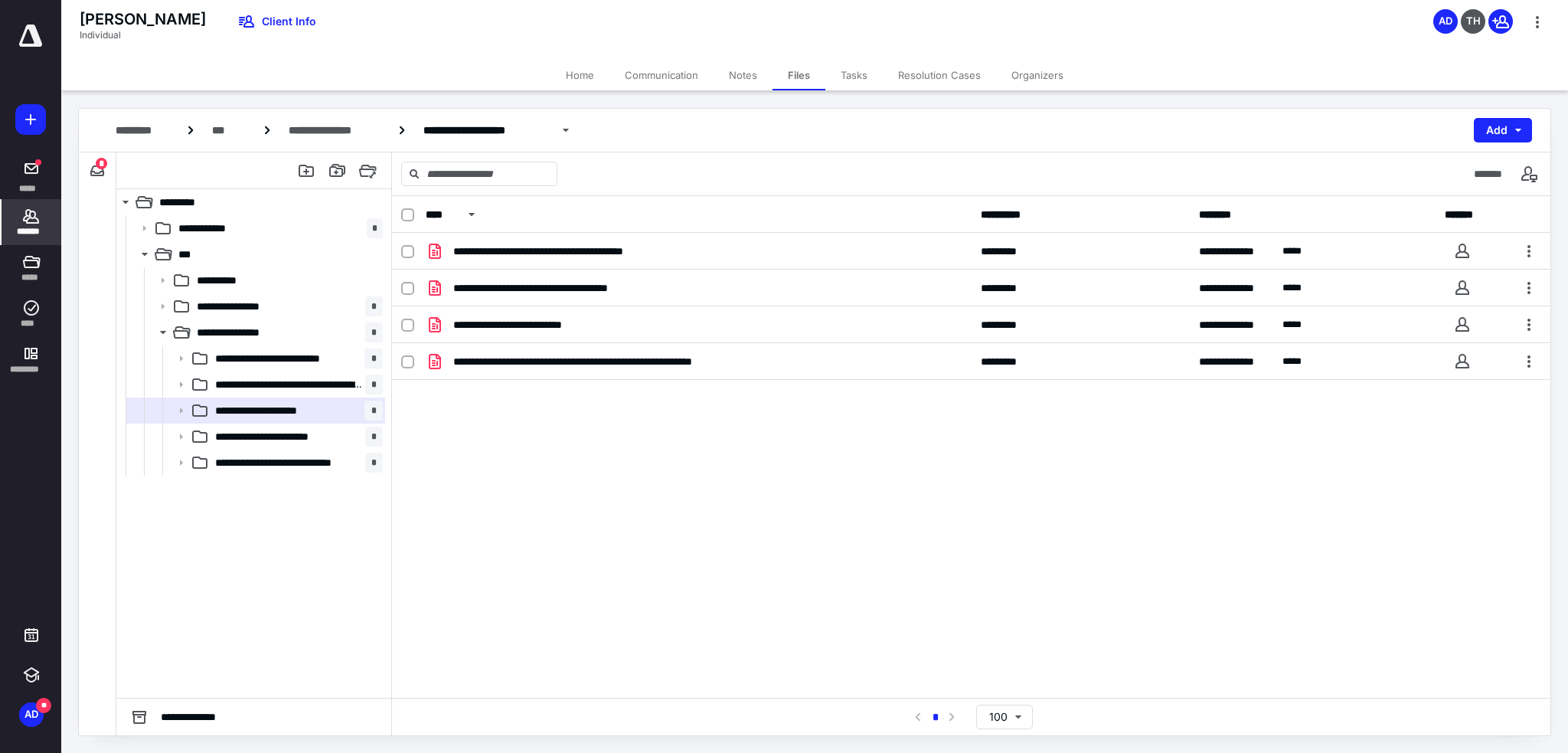 click on "*******" at bounding box center [31, 231] 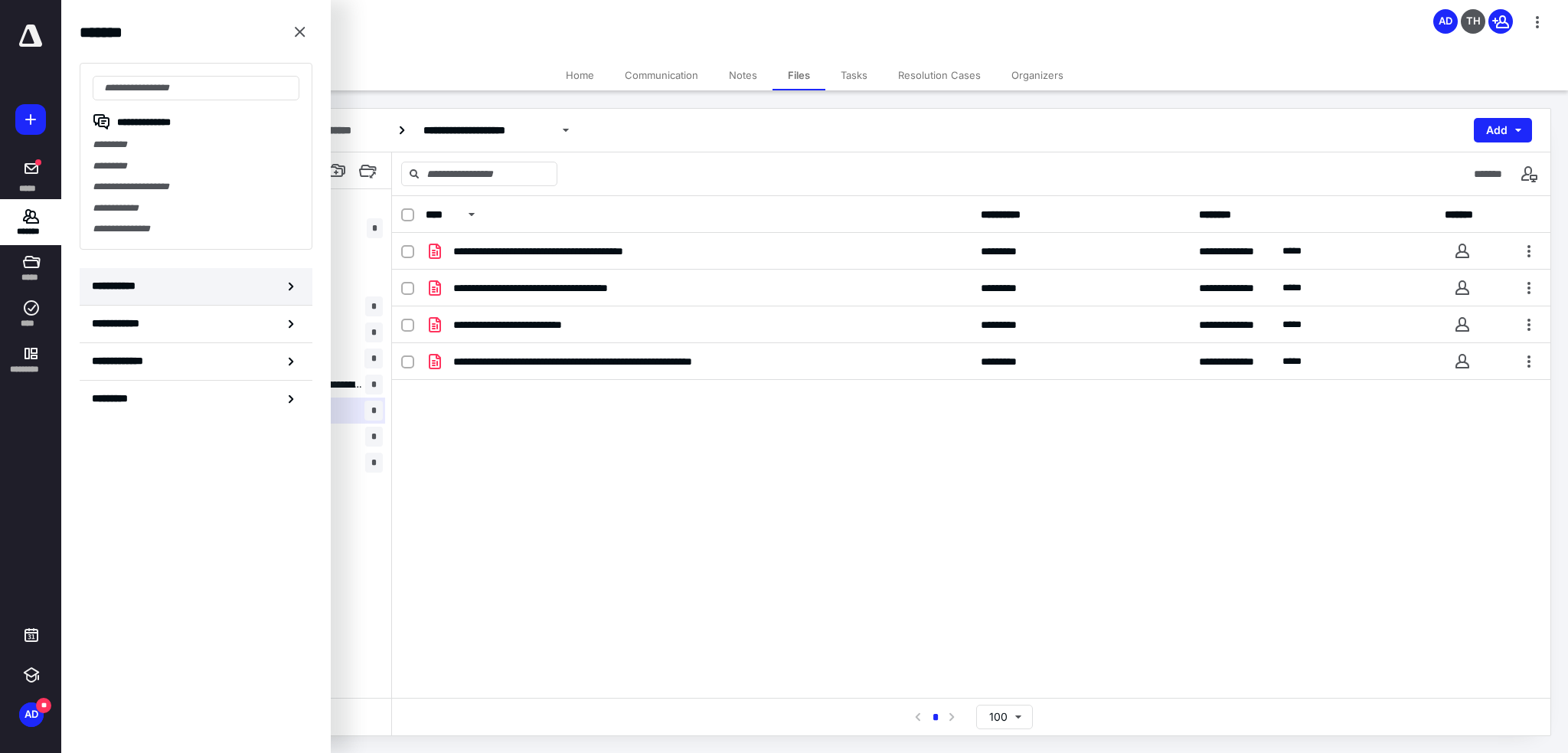 click on "**********" at bounding box center [117, 286] 